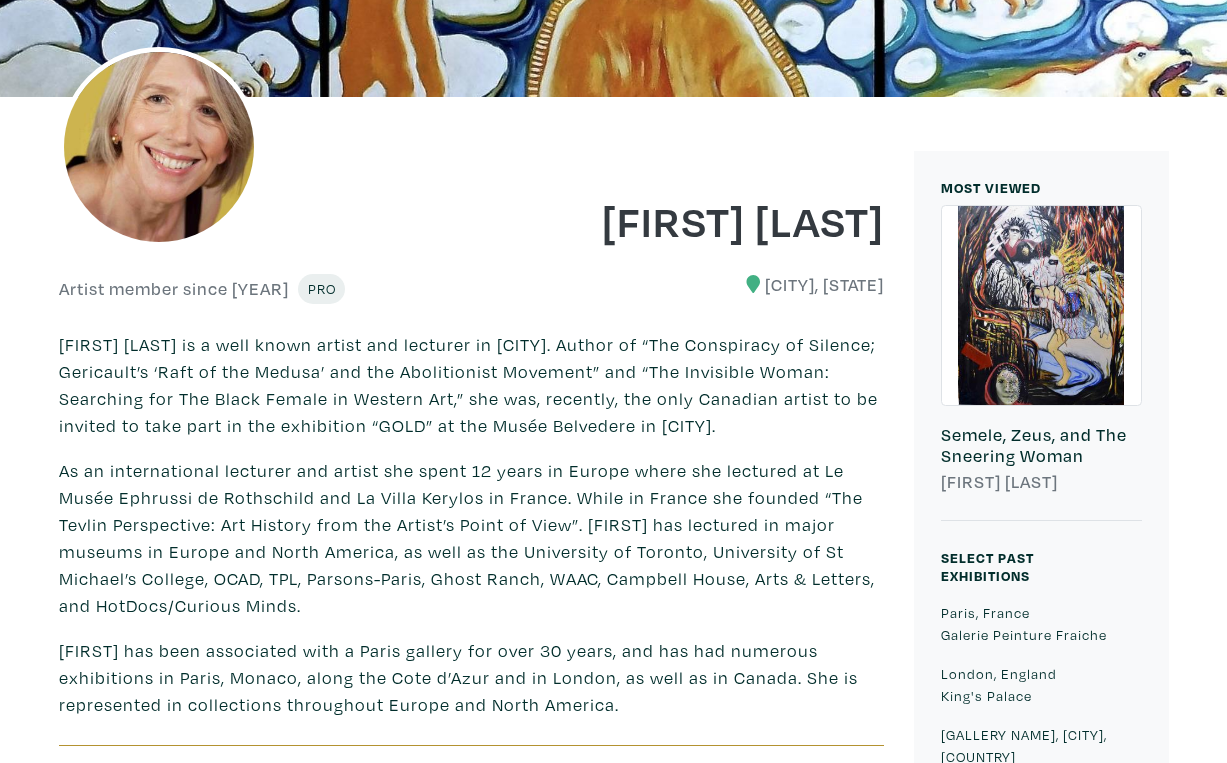 scroll, scrollTop: 0, scrollLeft: 0, axis: both 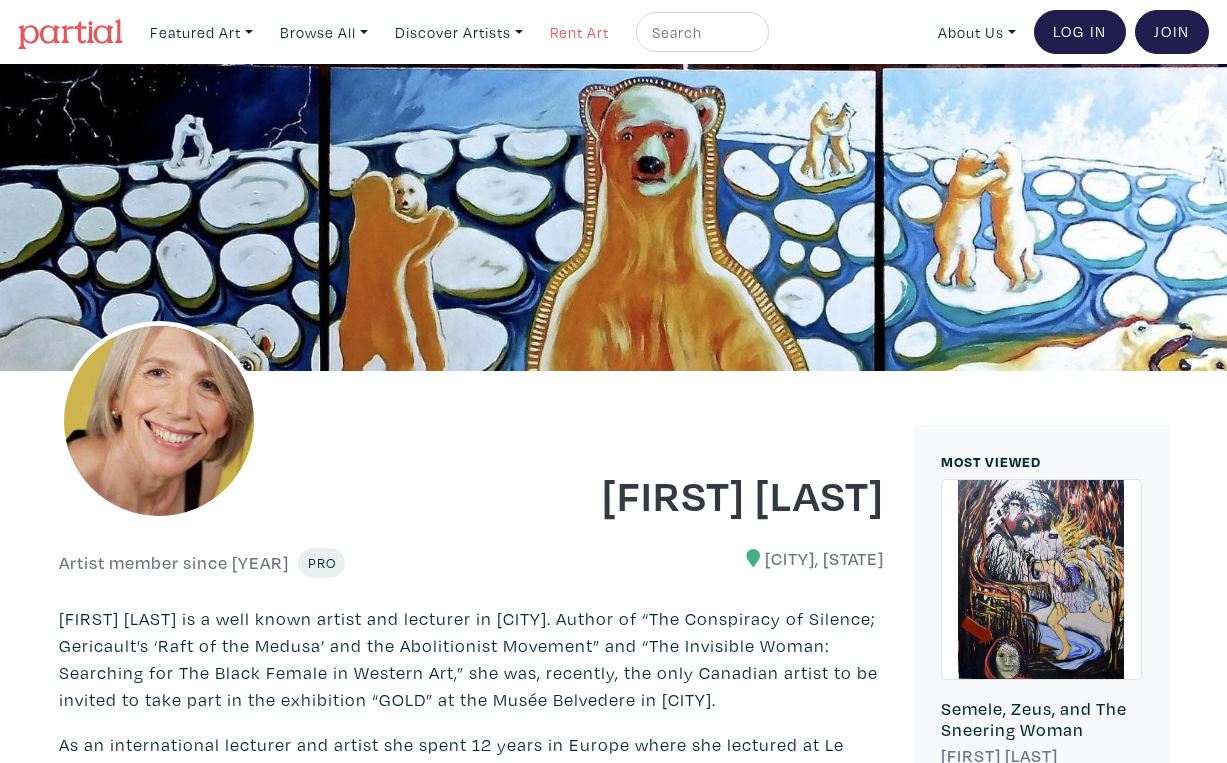 click on "Rent Art" at bounding box center (579, 32) 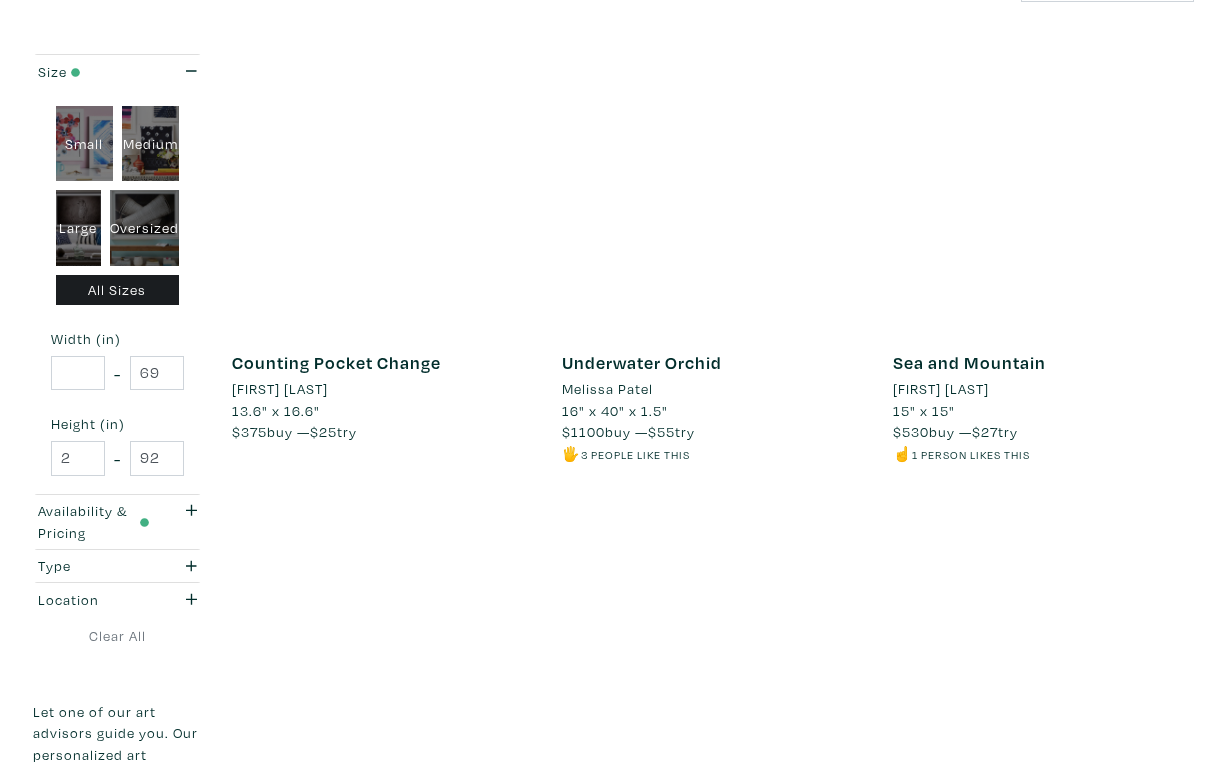 scroll, scrollTop: 0, scrollLeft: 0, axis: both 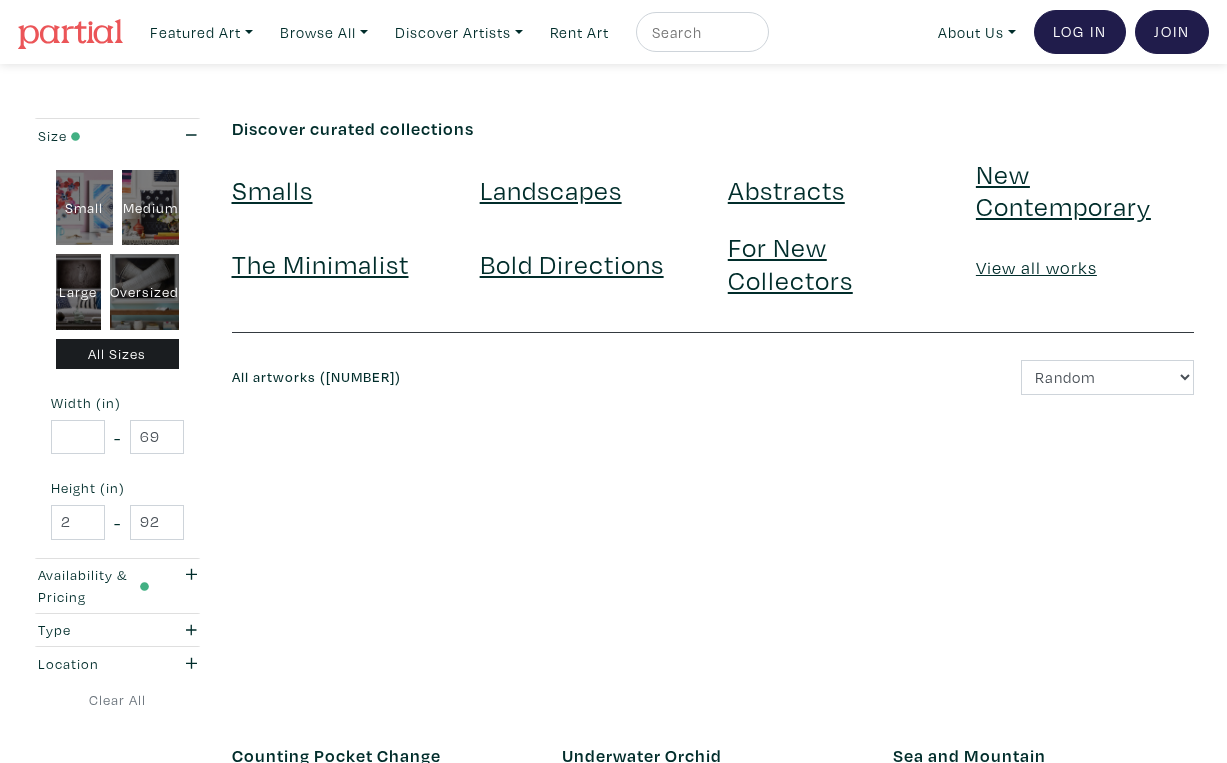 click on "Small" at bounding box center (84, 208) 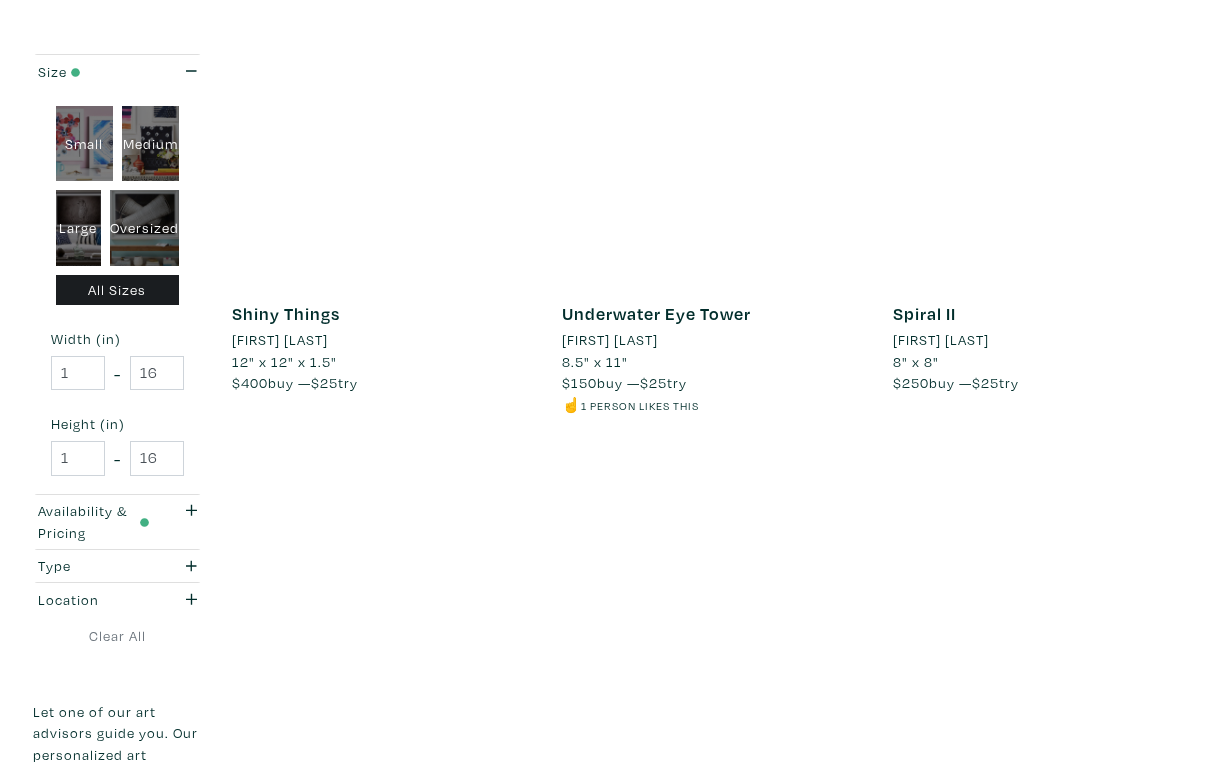 scroll, scrollTop: 3260, scrollLeft: 0, axis: vertical 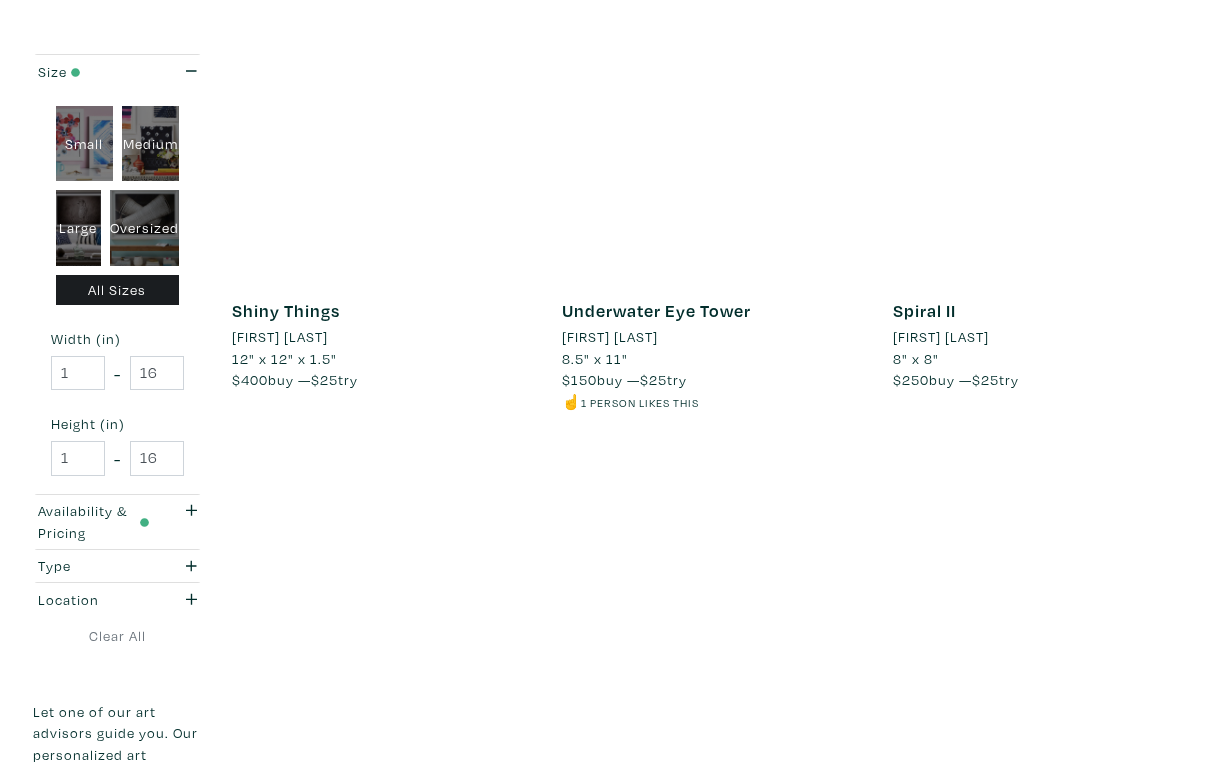 click on "Next" at bounding box center [1146, 950] 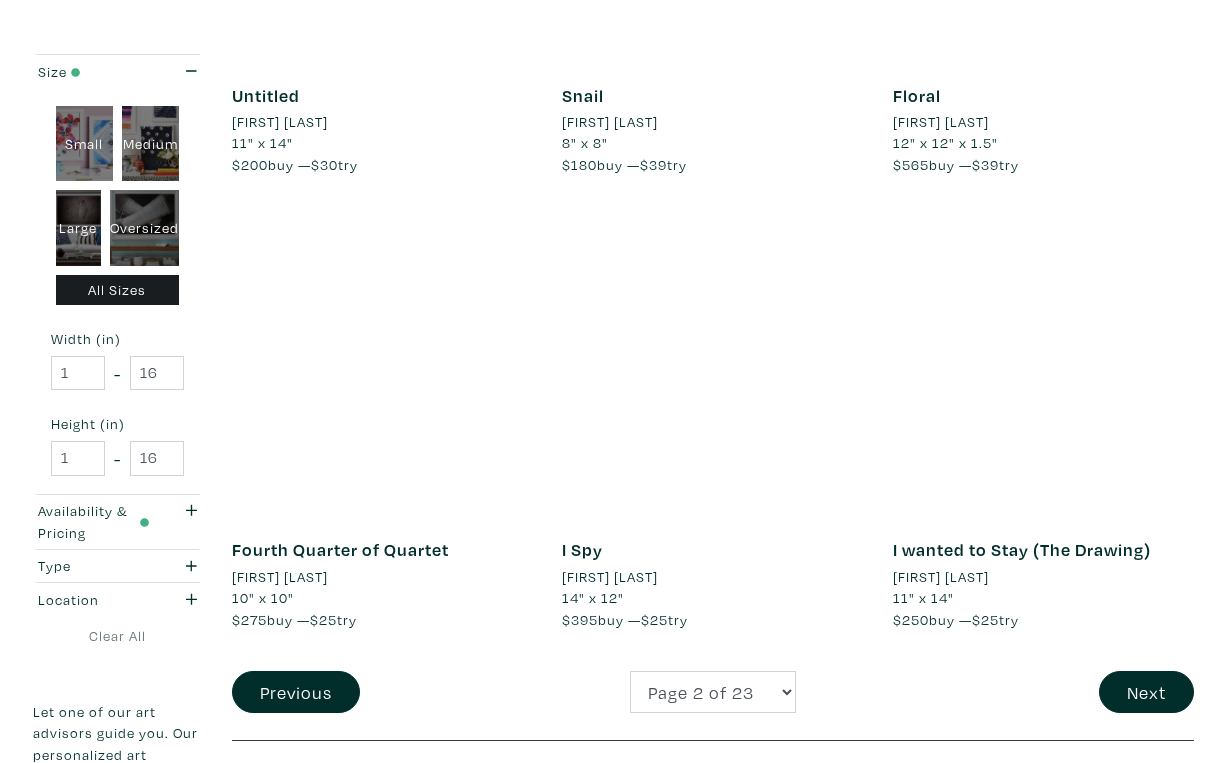 scroll, scrollTop: 3498, scrollLeft: 0, axis: vertical 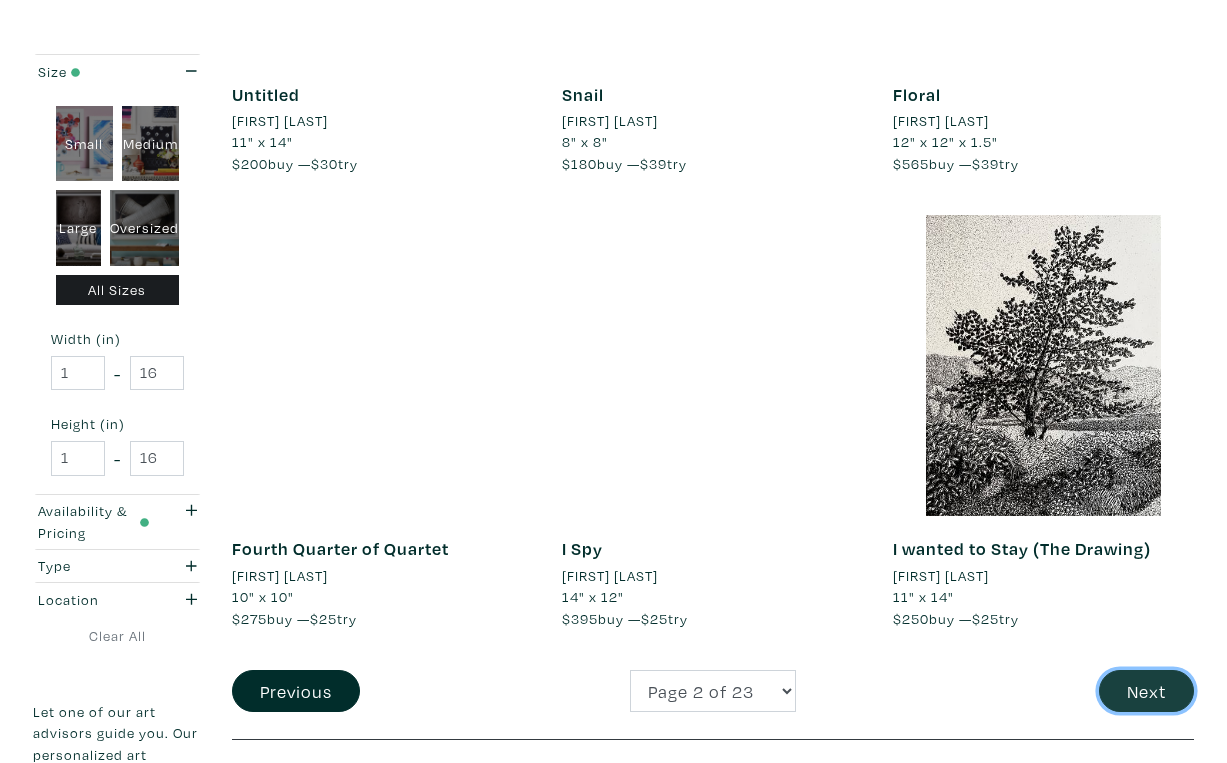 click on "Next" at bounding box center (1146, 691) 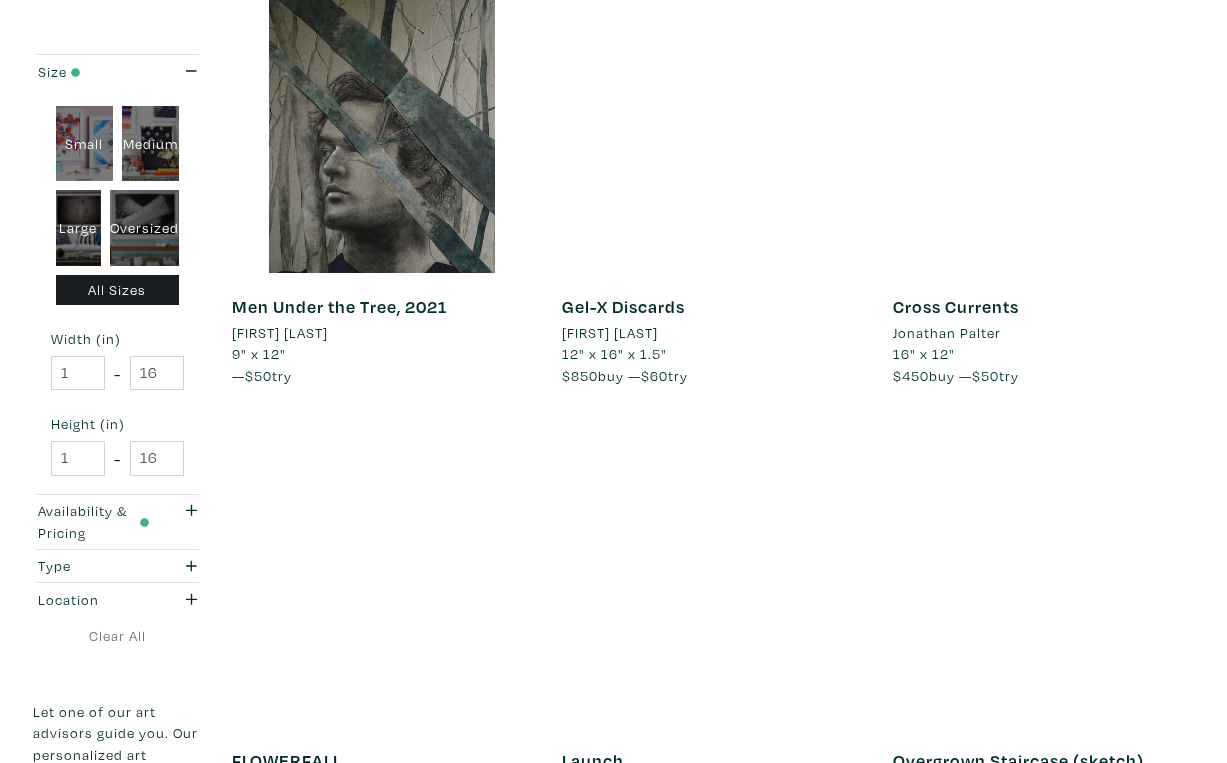 scroll, scrollTop: 3287, scrollLeft: 0, axis: vertical 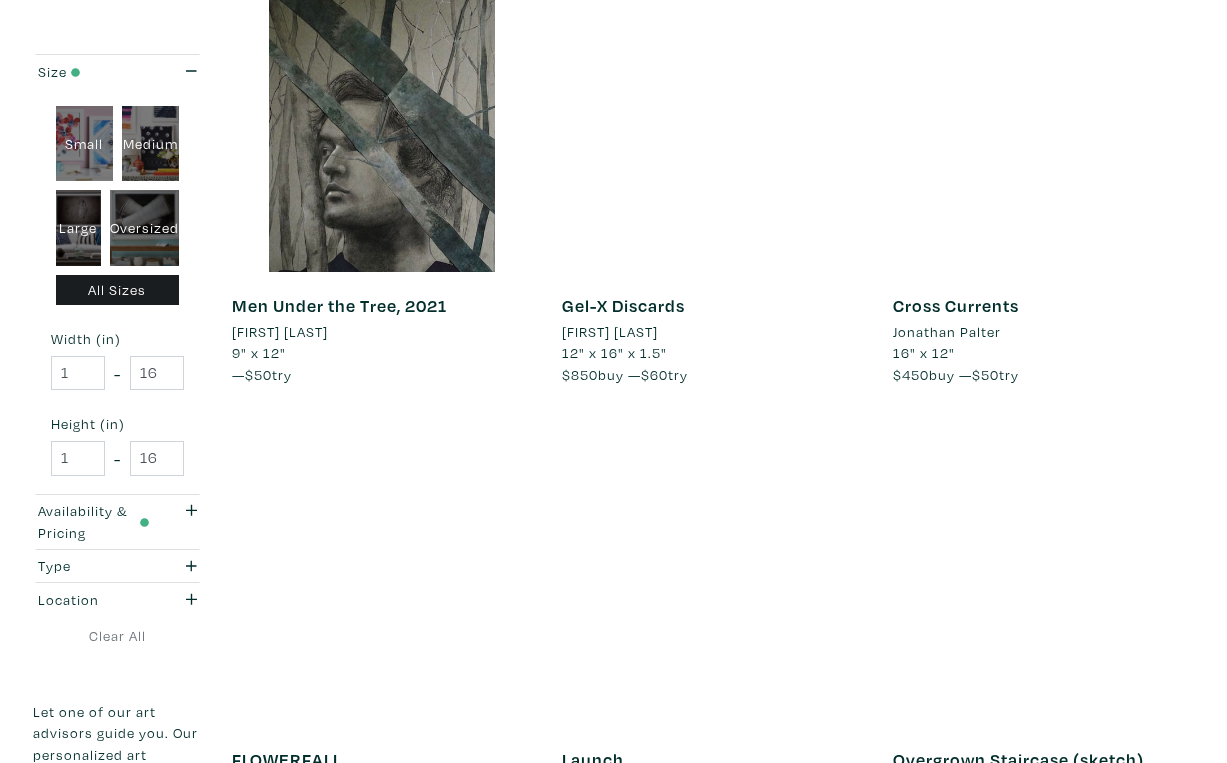 click on "Next" at bounding box center (1146, 945) 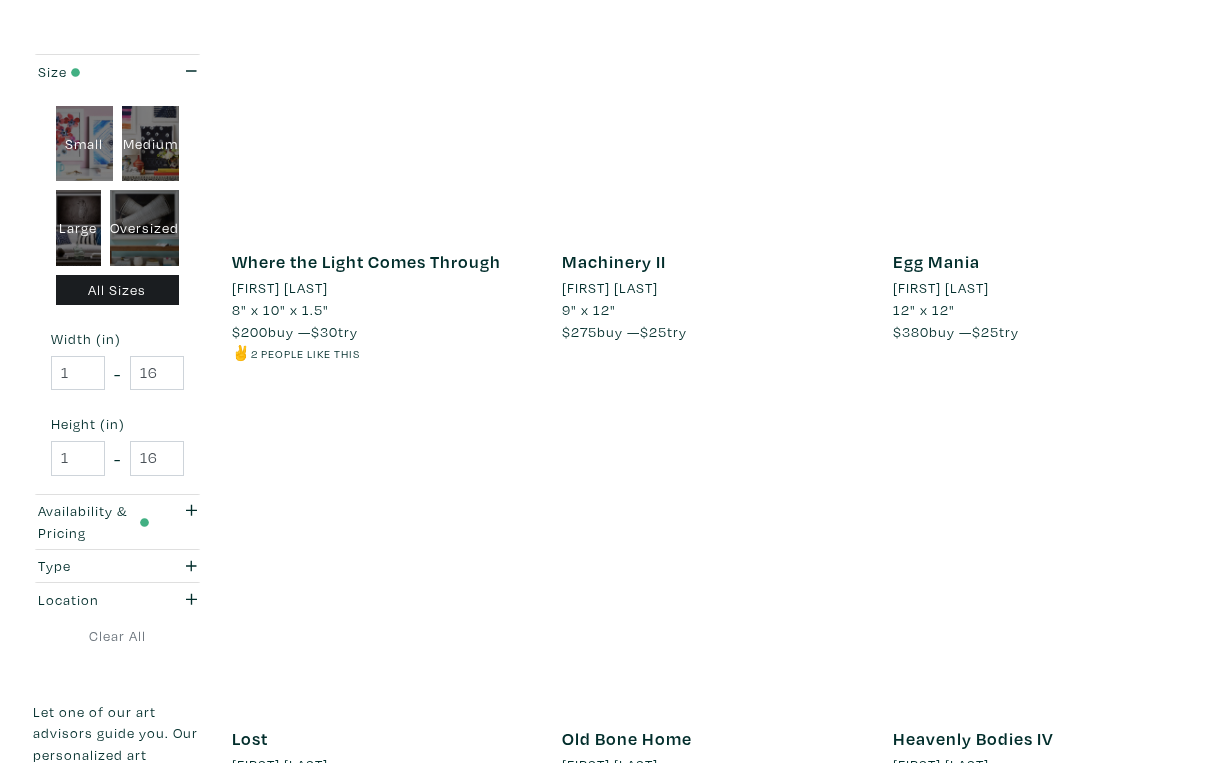 scroll, scrollTop: 3357, scrollLeft: 0, axis: vertical 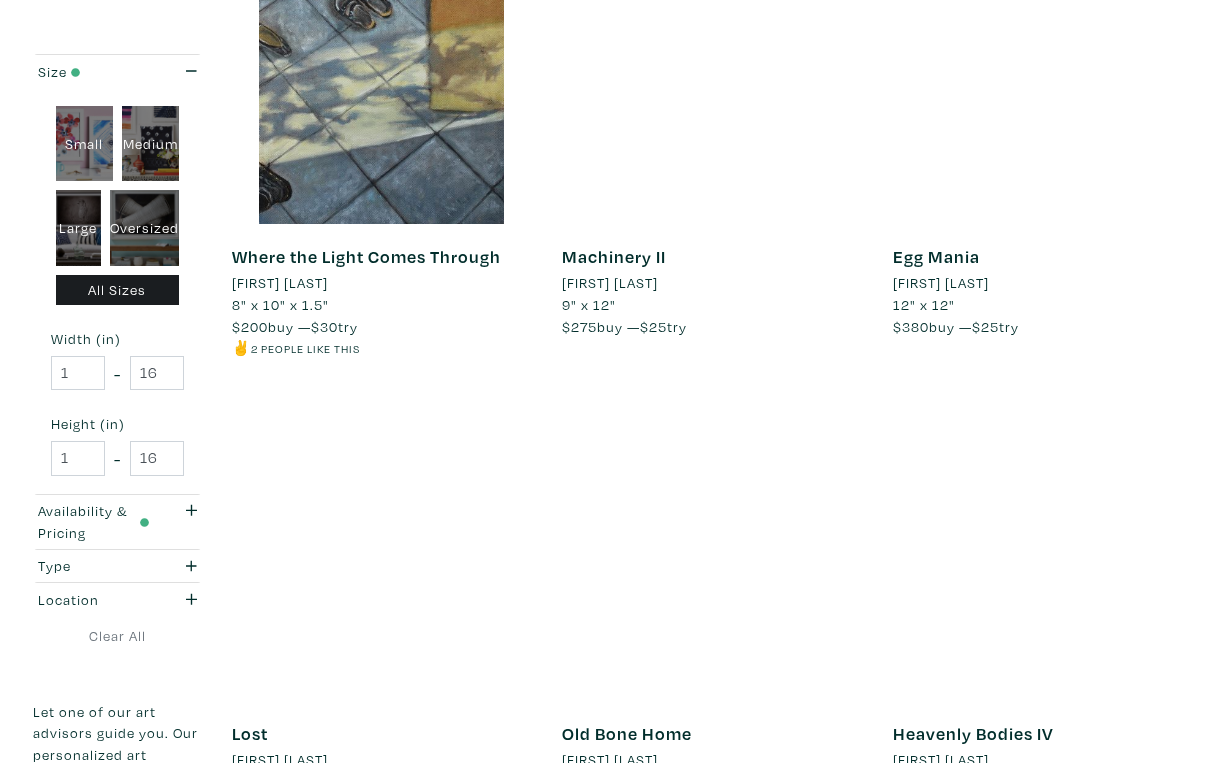 click on "Next" at bounding box center [1146, 875] 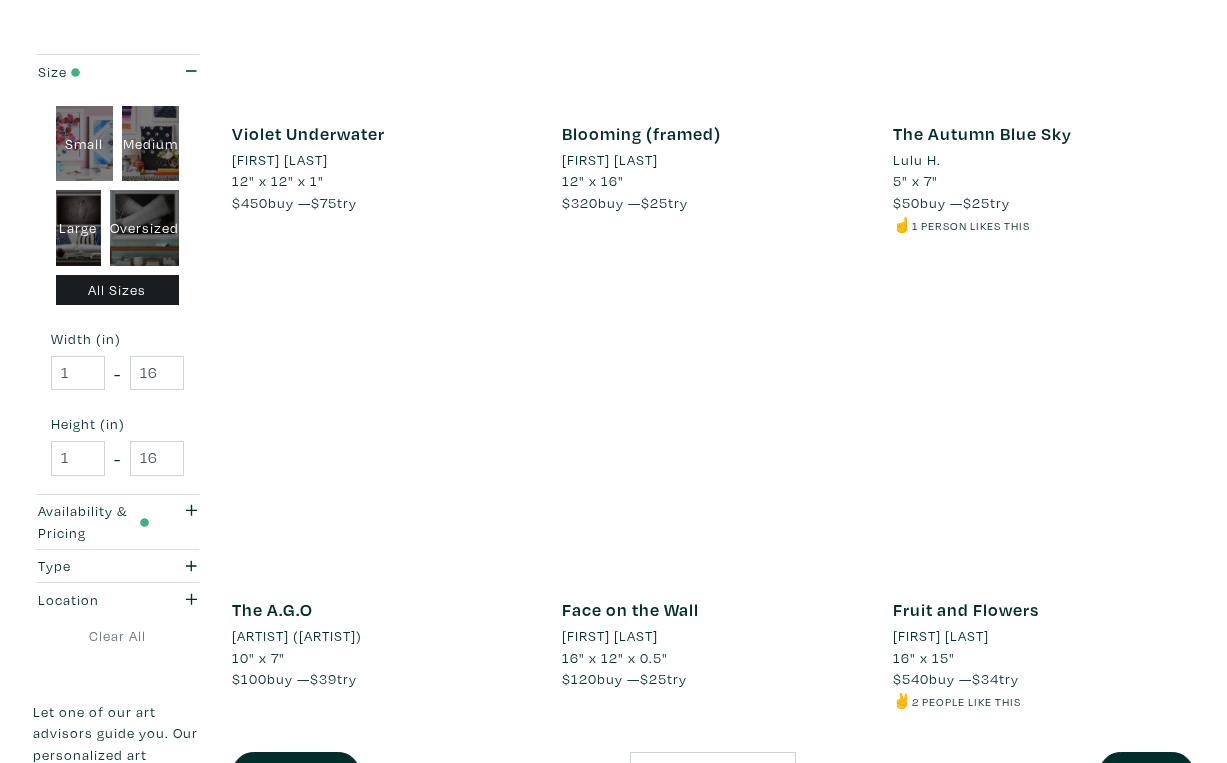 scroll, scrollTop: 3464, scrollLeft: 0, axis: vertical 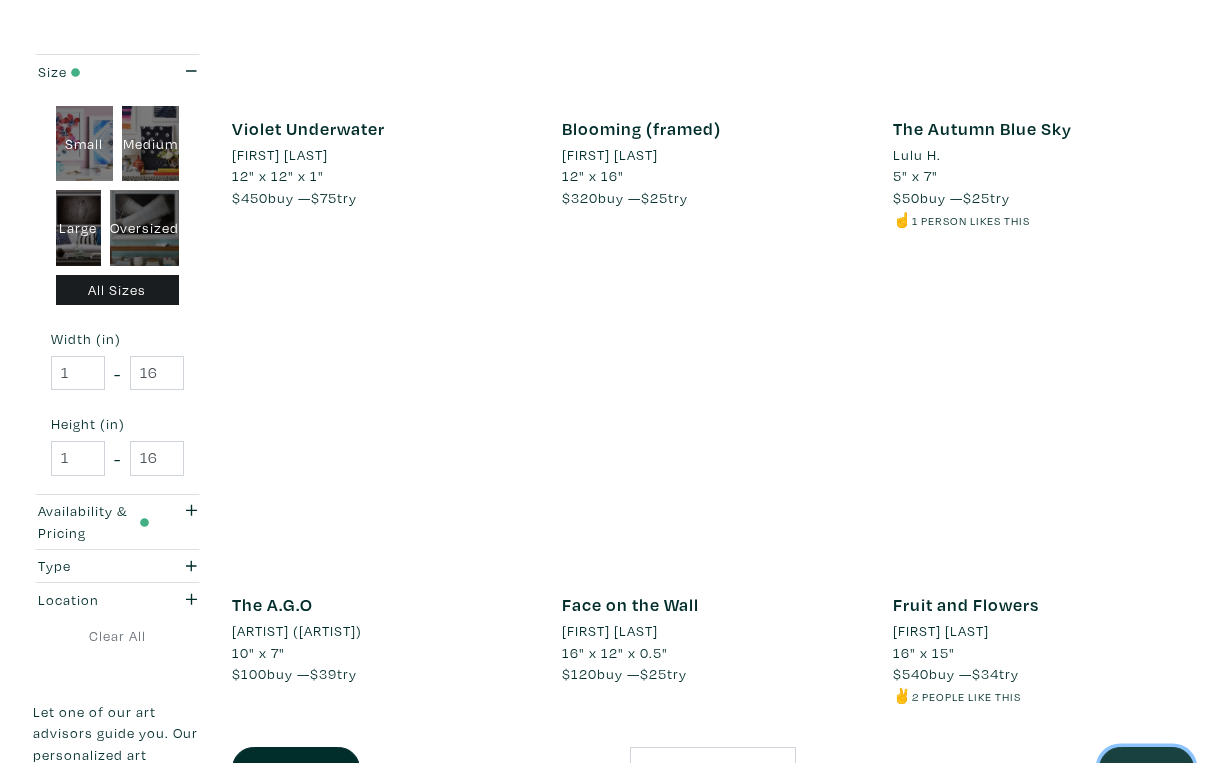click on "Next" at bounding box center (1146, 768) 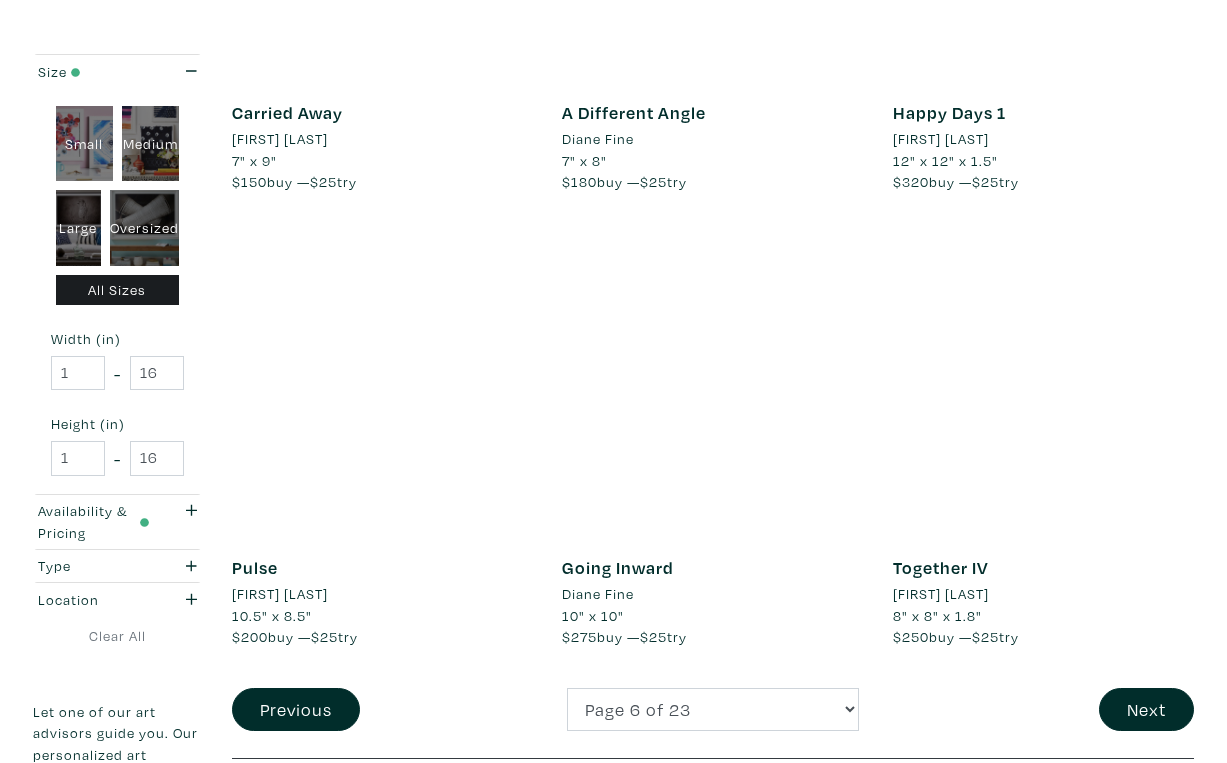 scroll, scrollTop: 3461, scrollLeft: 0, axis: vertical 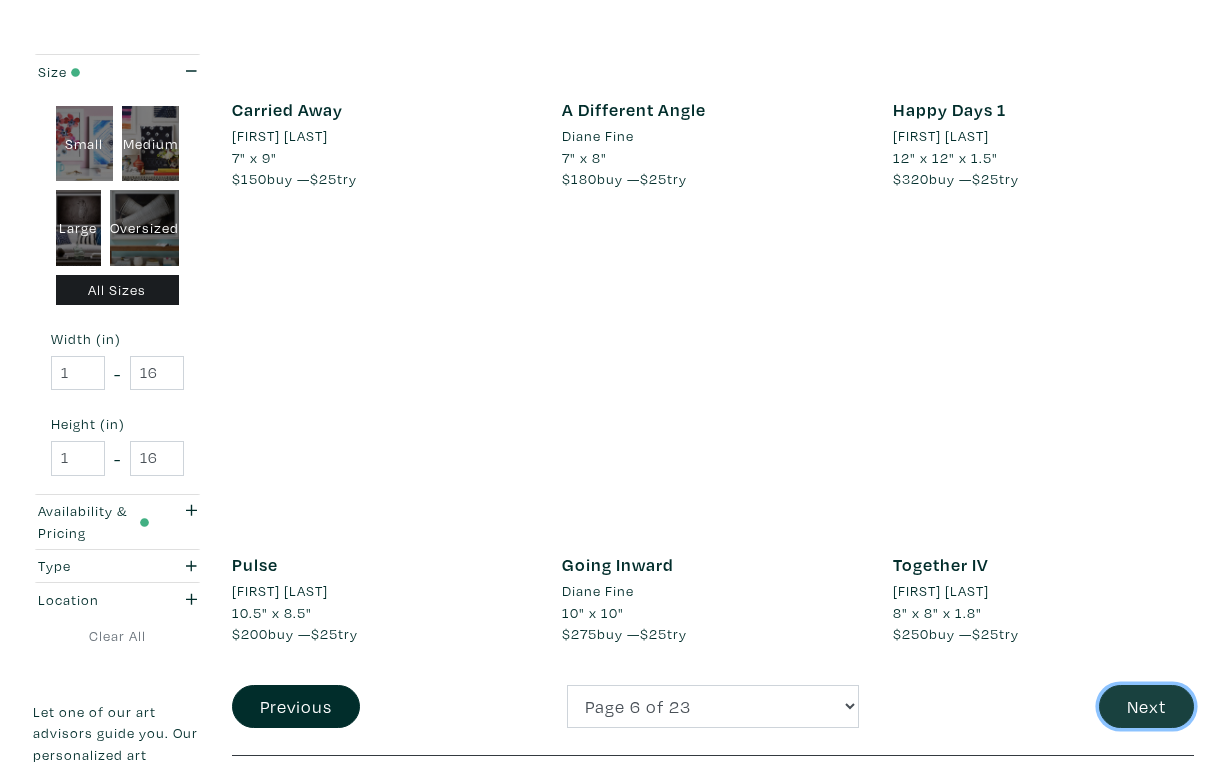 click on "Next" at bounding box center (1146, 706) 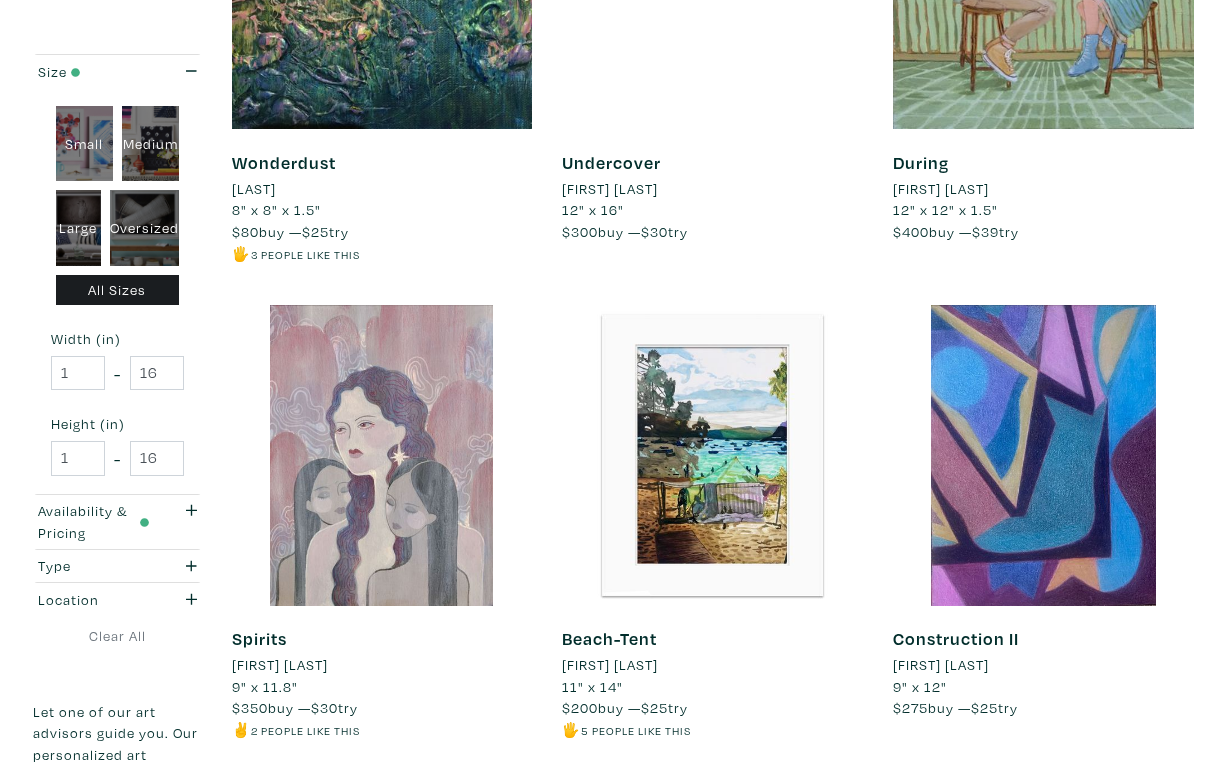 scroll, scrollTop: 3431, scrollLeft: 0, axis: vertical 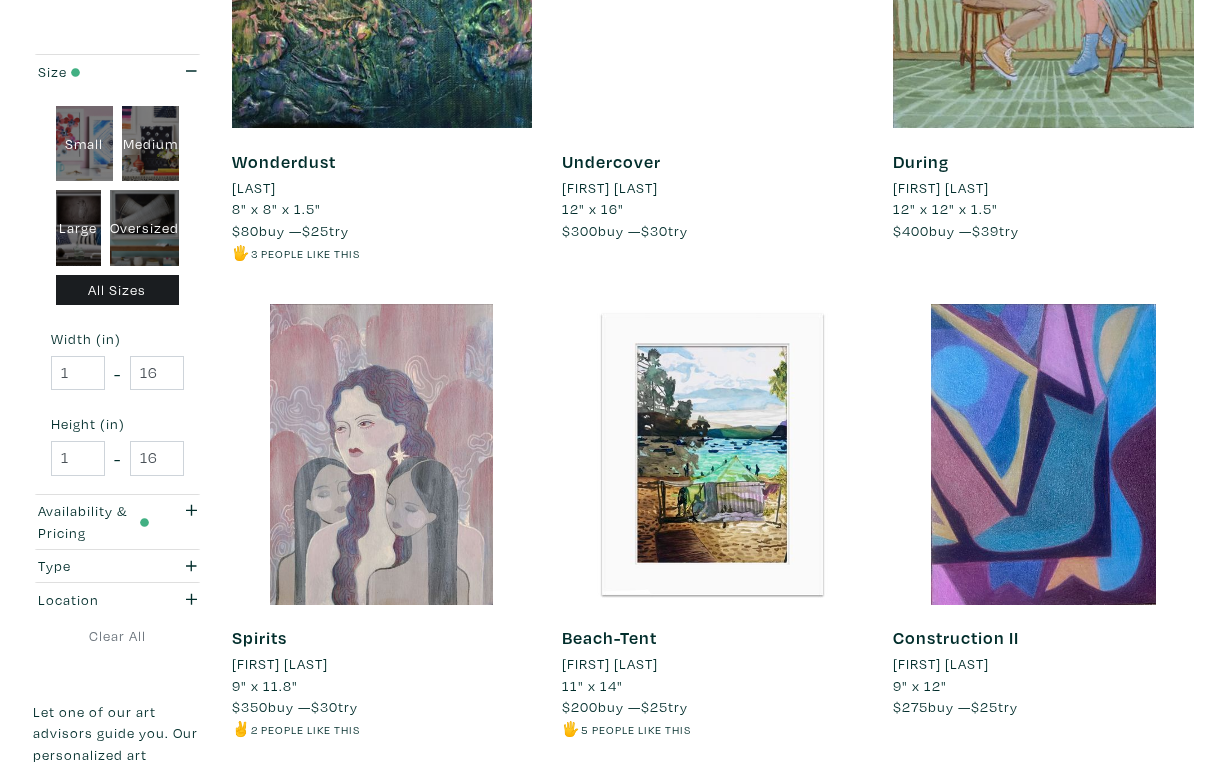 click on "Next" at bounding box center (1146, 801) 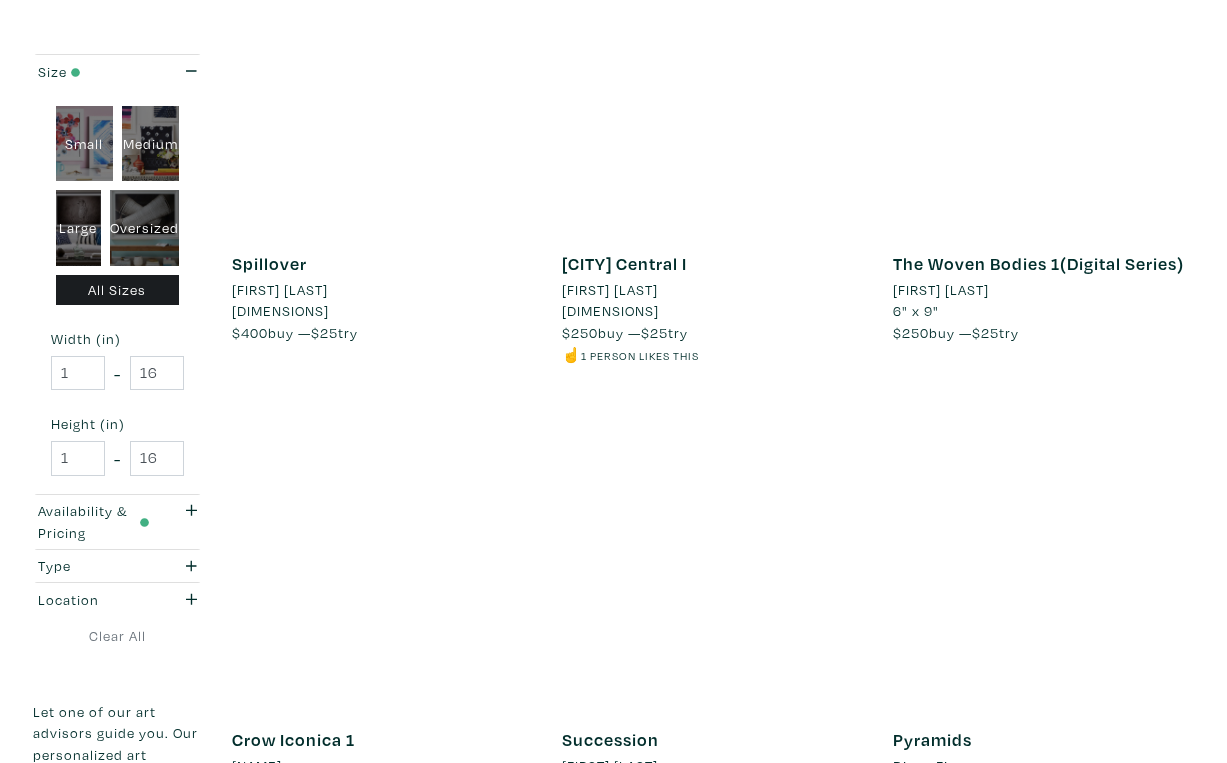 scroll, scrollTop: 3332, scrollLeft: 0, axis: vertical 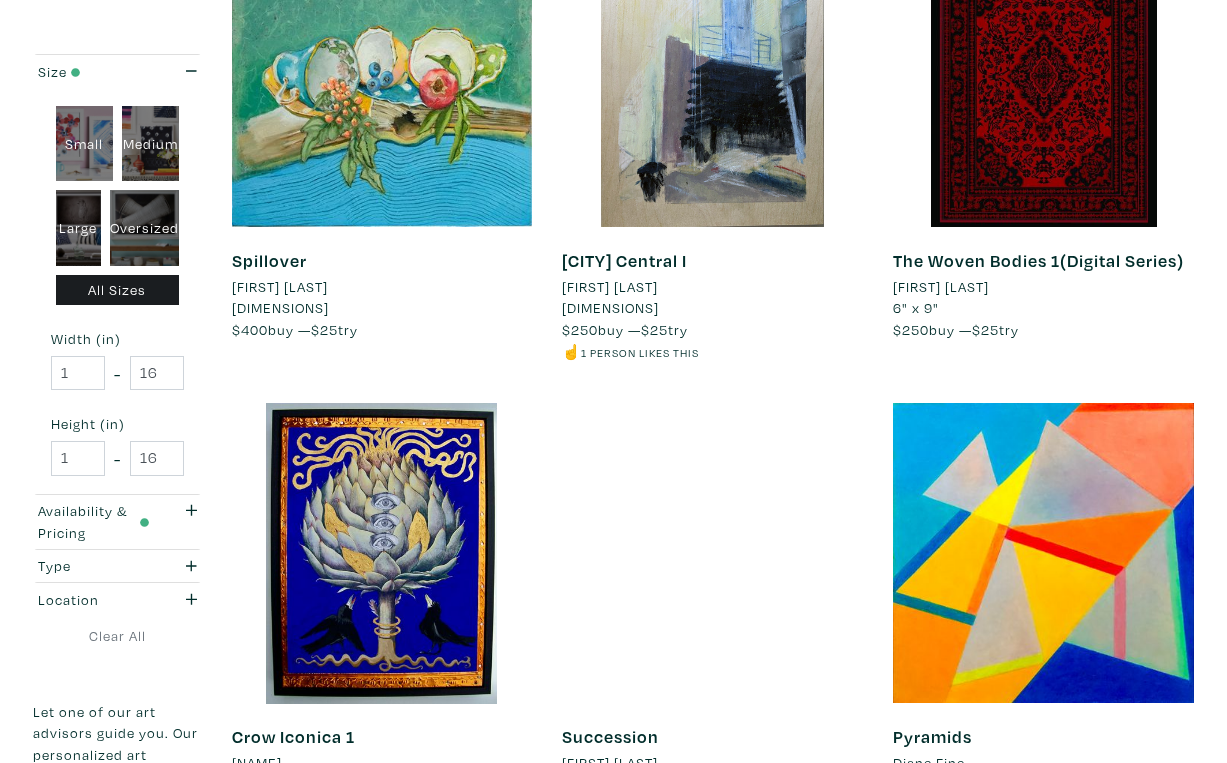 click on "Next" at bounding box center [1146, 878] 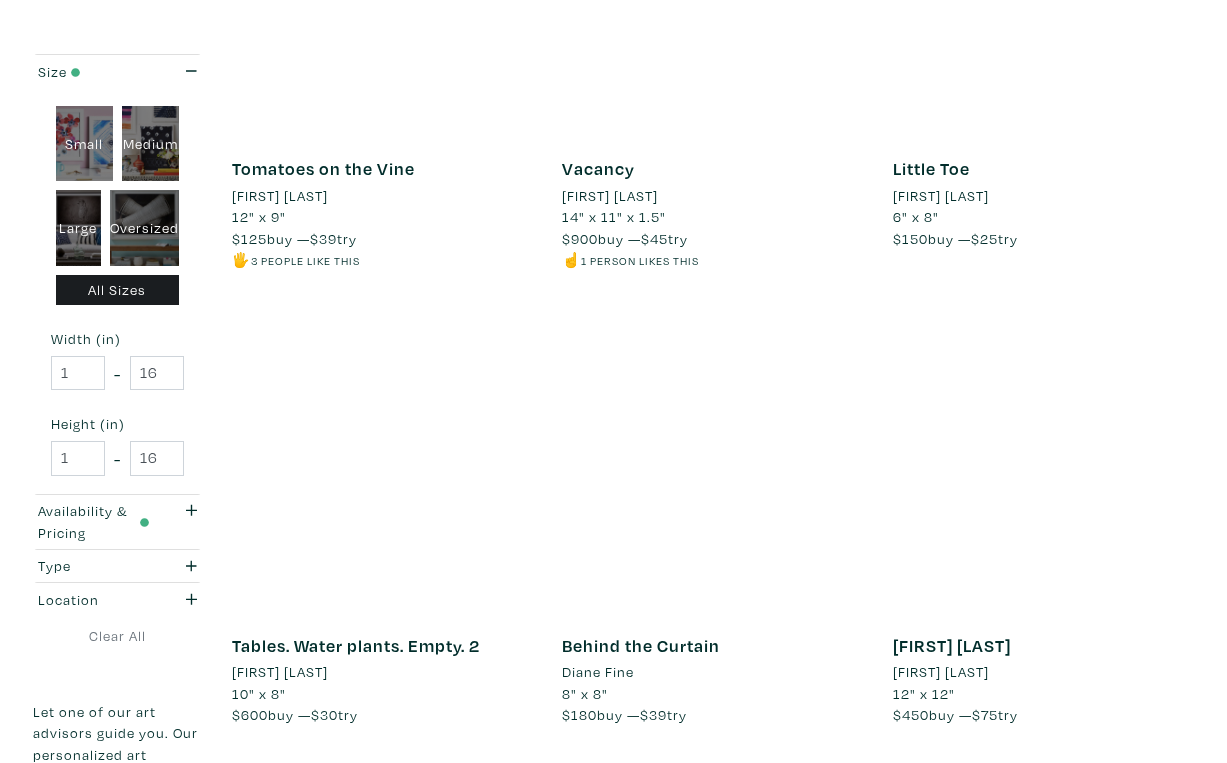 scroll, scrollTop: 3394, scrollLeft: 0, axis: vertical 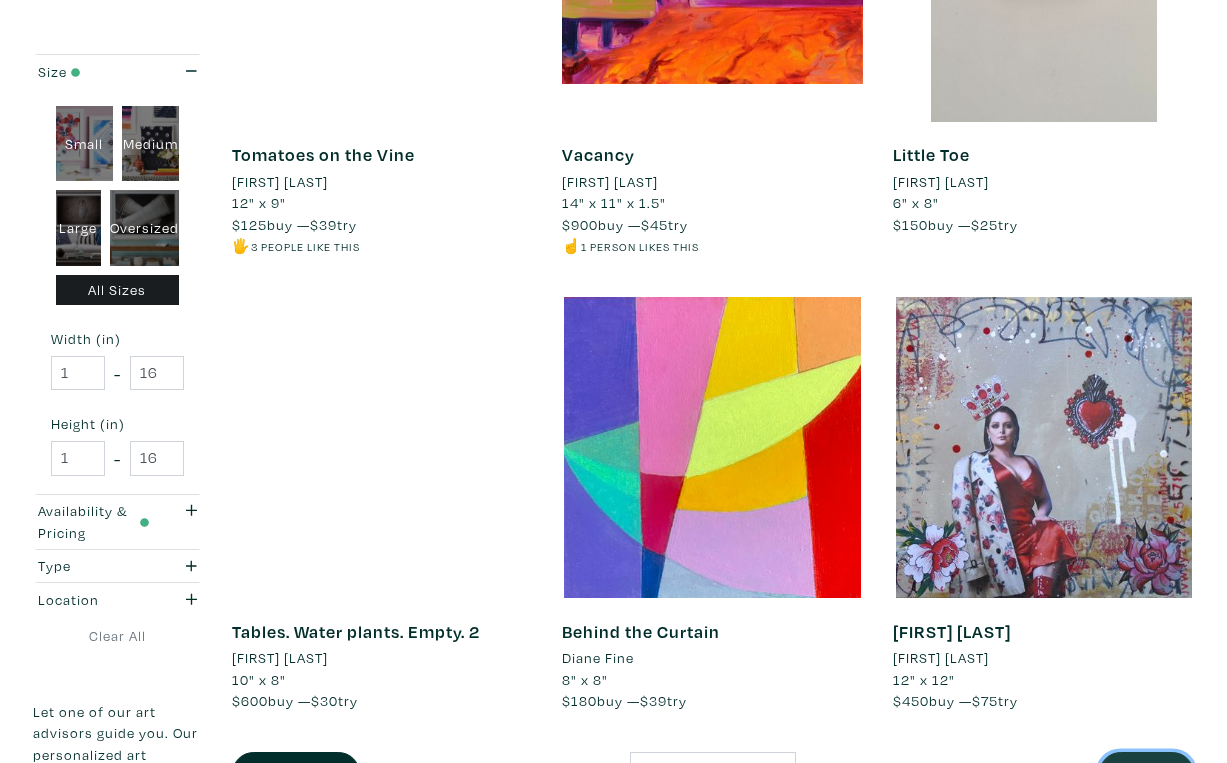 click on "Next" at bounding box center [1146, 773] 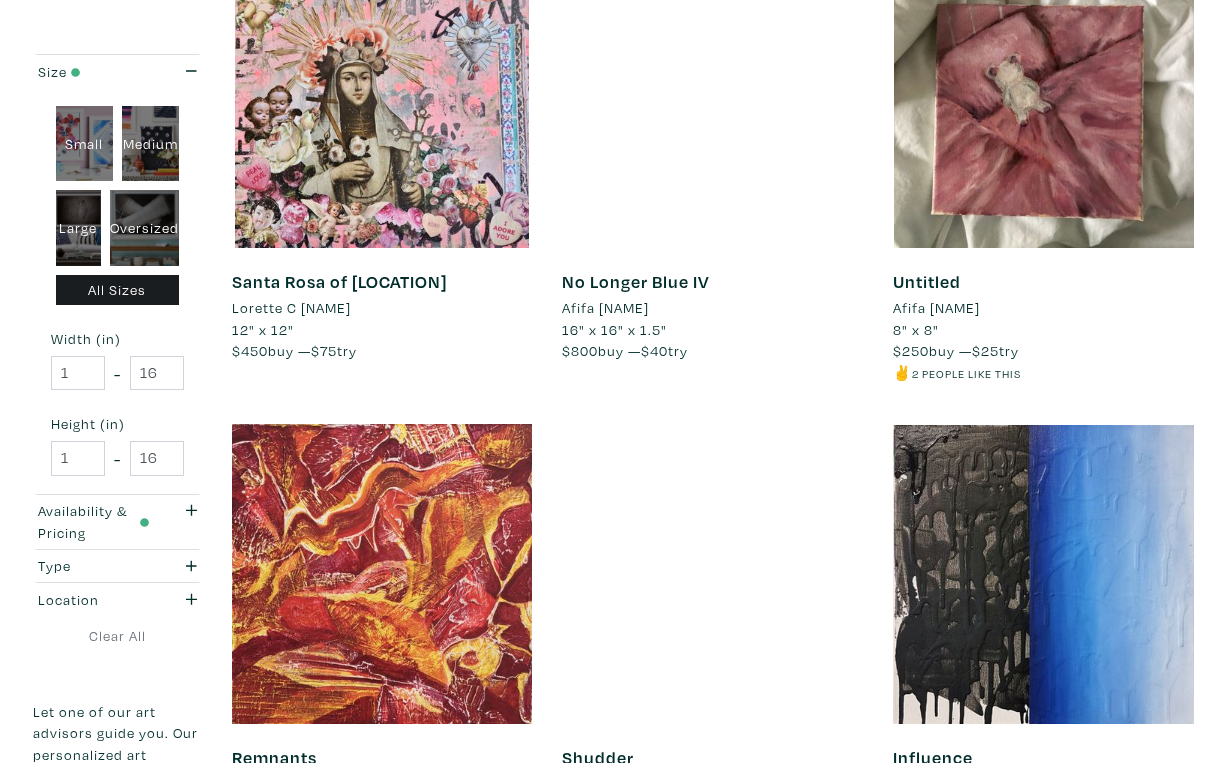 scroll, scrollTop: 3260, scrollLeft: 0, axis: vertical 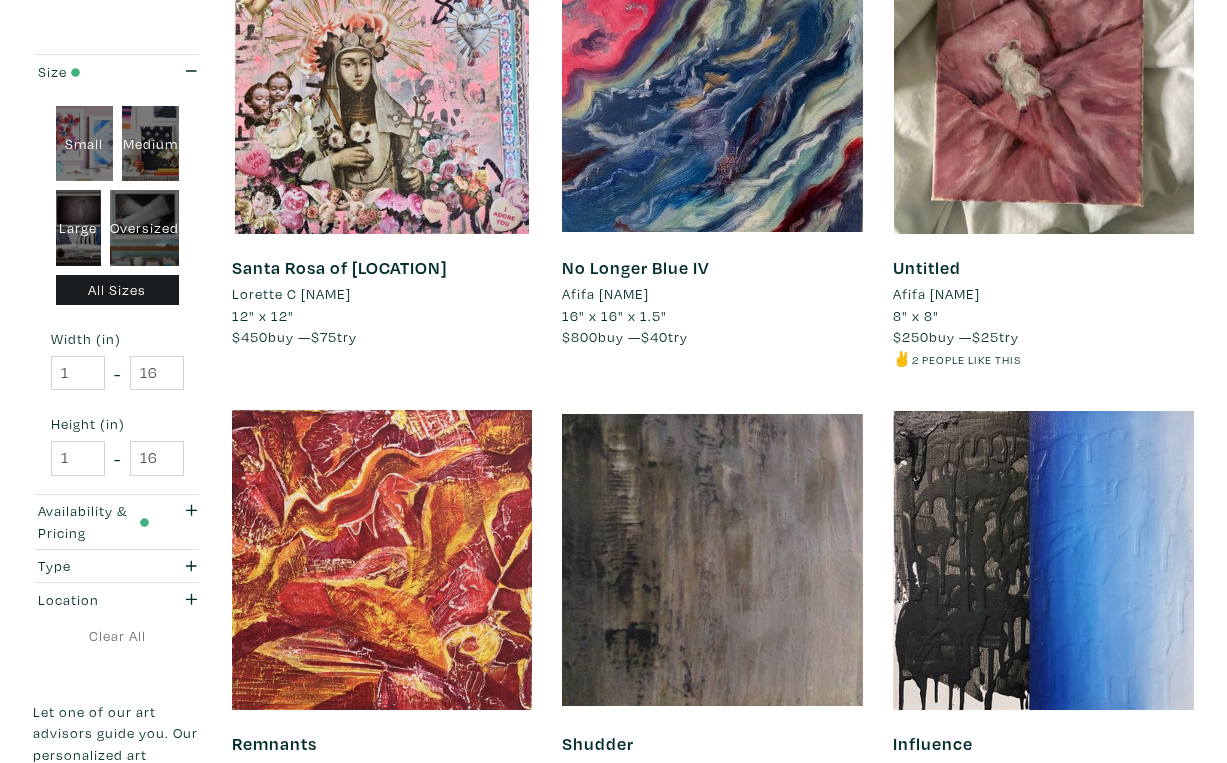 click on "Next" at bounding box center (1146, 886) 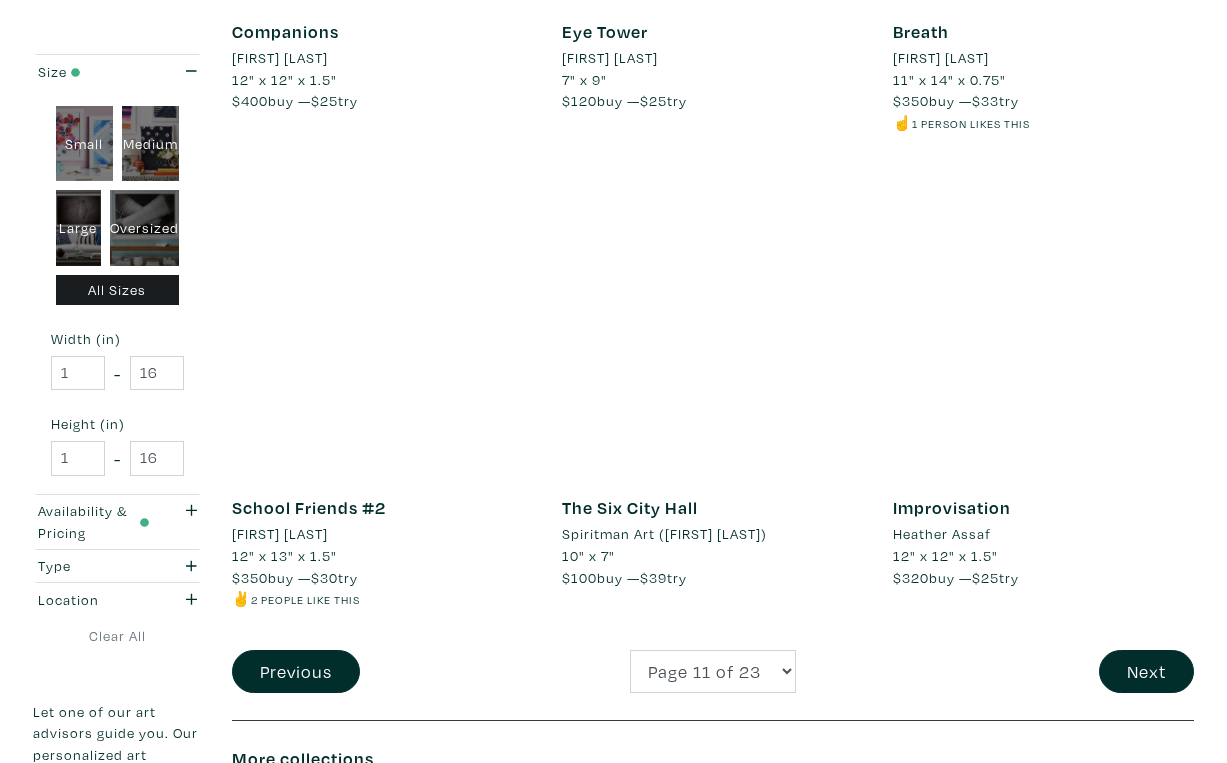 scroll, scrollTop: 3610, scrollLeft: 0, axis: vertical 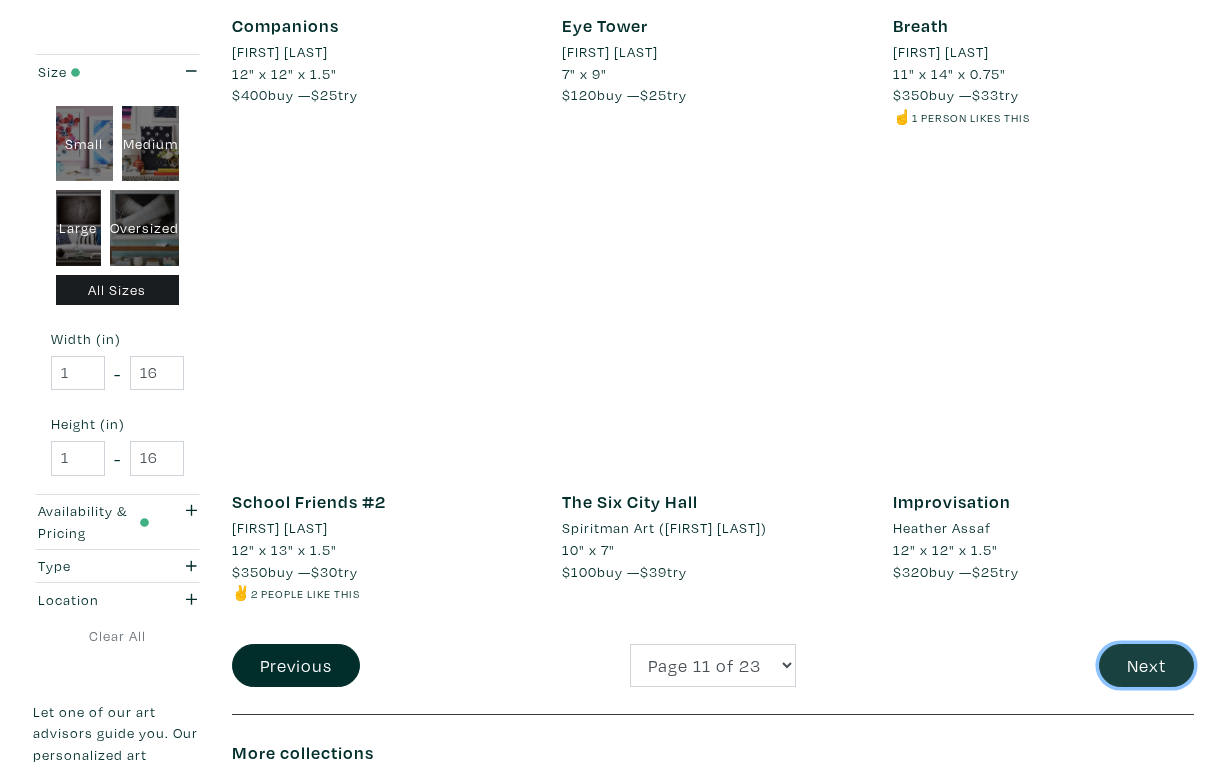 click on "Next" at bounding box center [1146, 665] 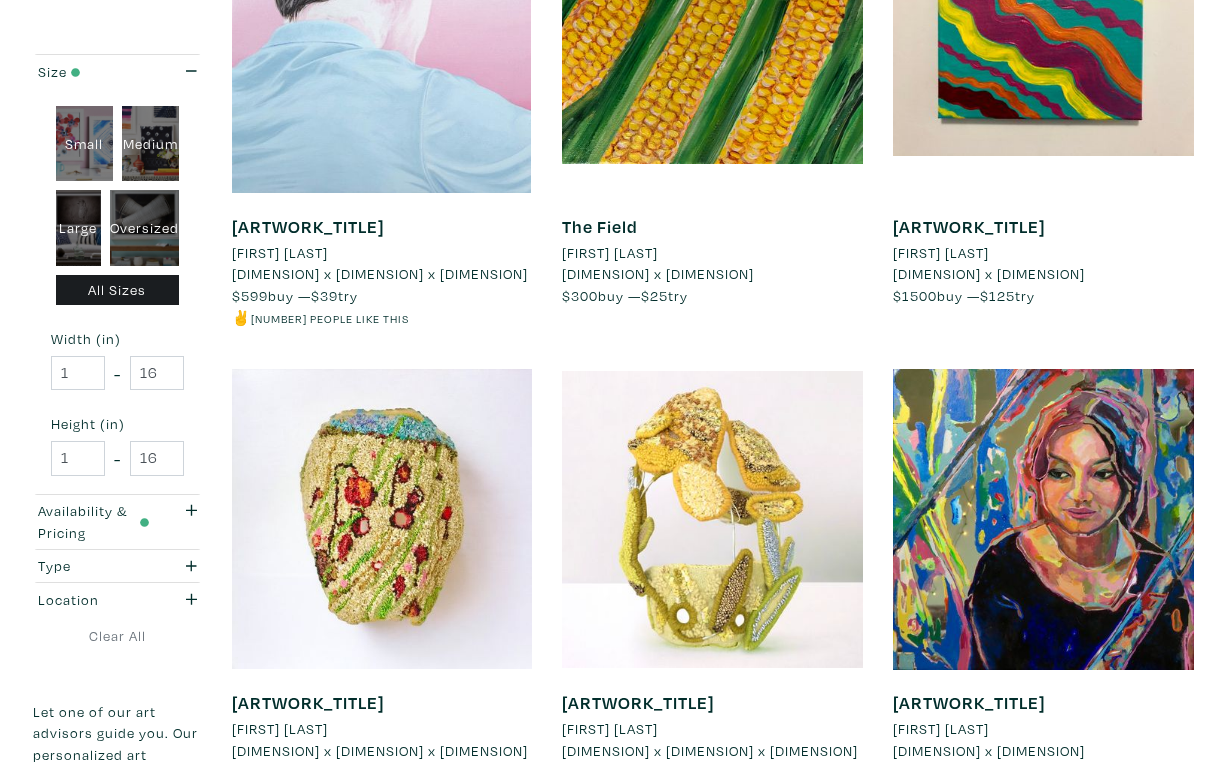 scroll, scrollTop: 3369, scrollLeft: 0, axis: vertical 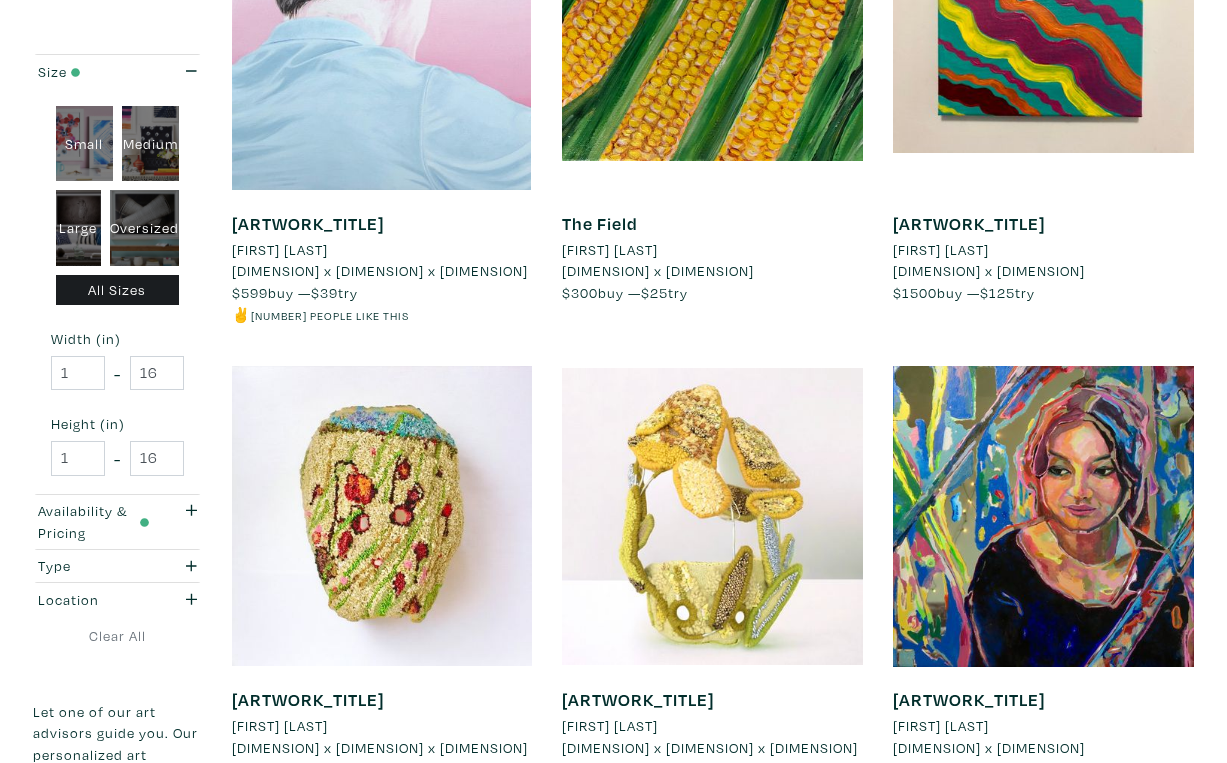 click on "Next" at bounding box center (1146, 841) 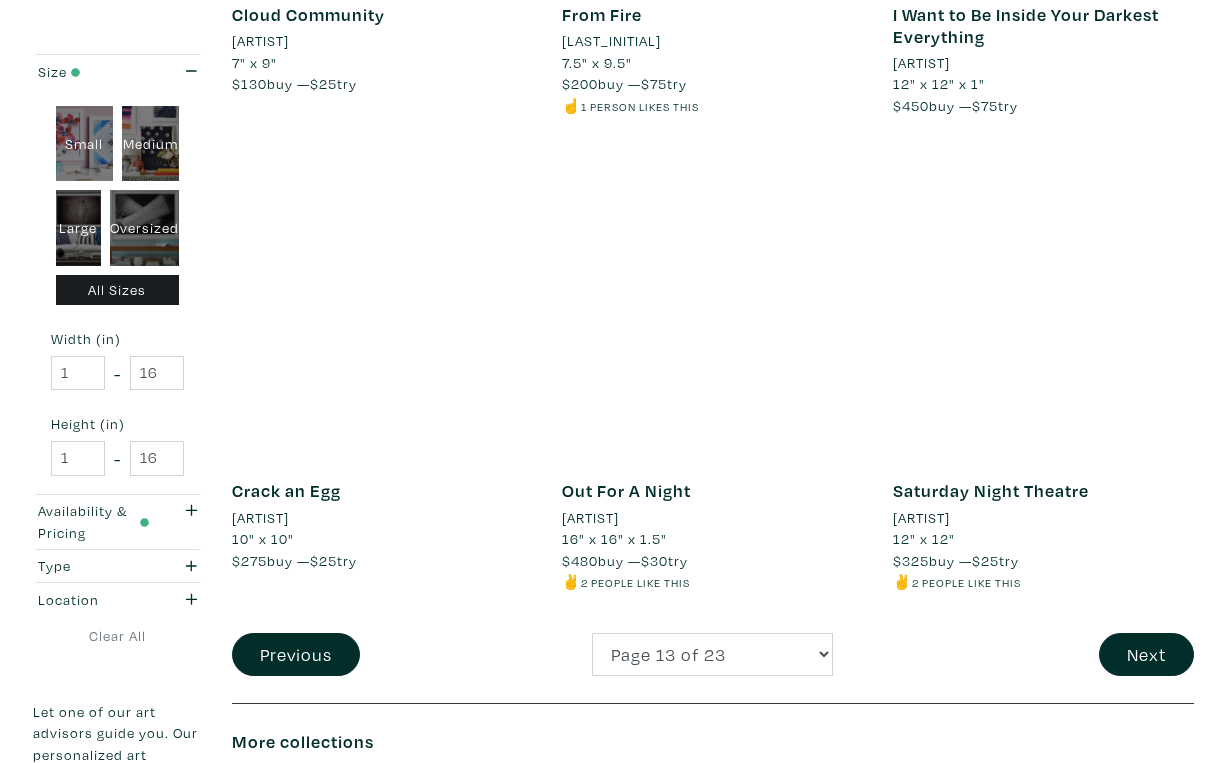 scroll, scrollTop: 3559, scrollLeft: 0, axis: vertical 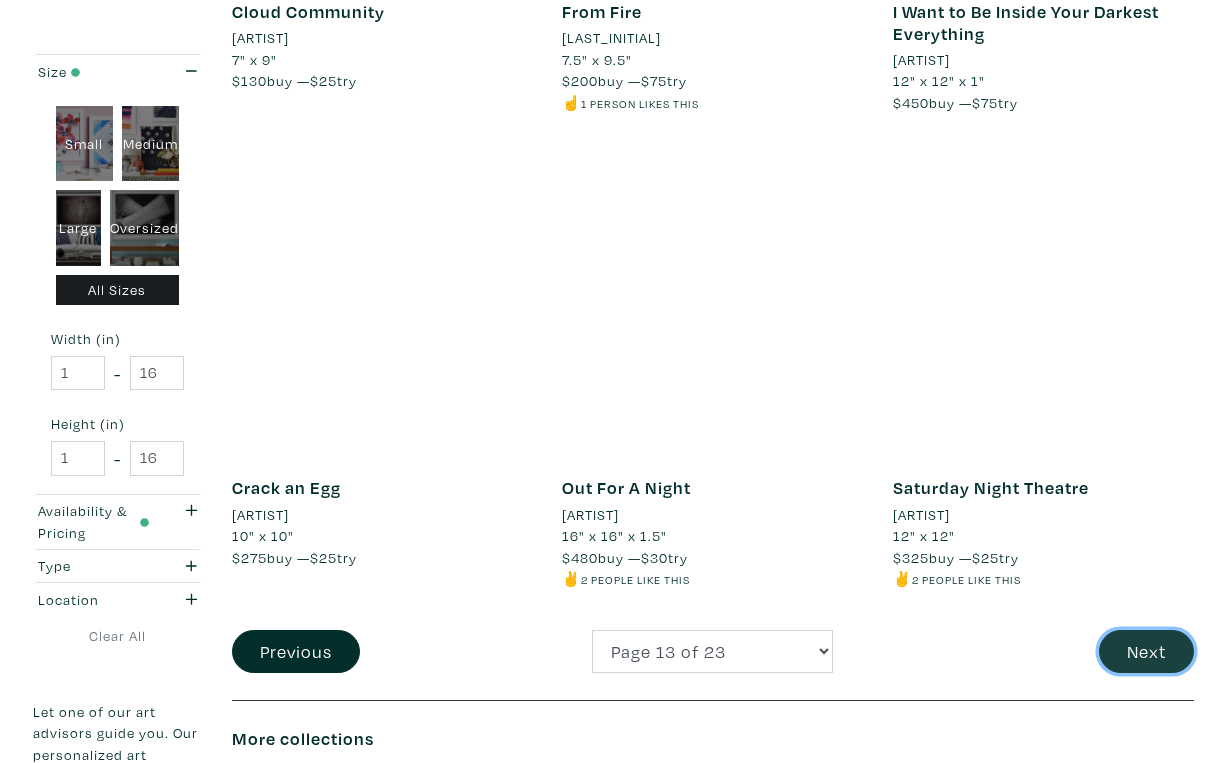 click on "Next" at bounding box center [1146, 651] 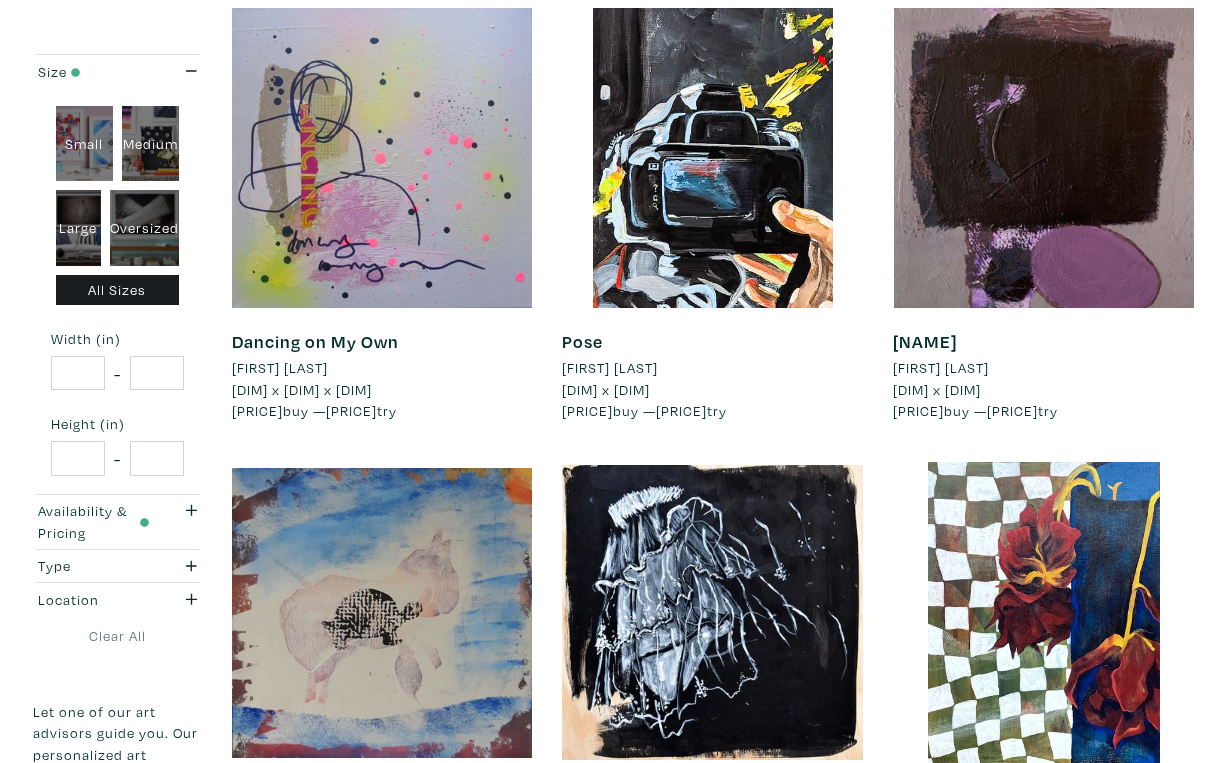 scroll, scrollTop: 3302, scrollLeft: 0, axis: vertical 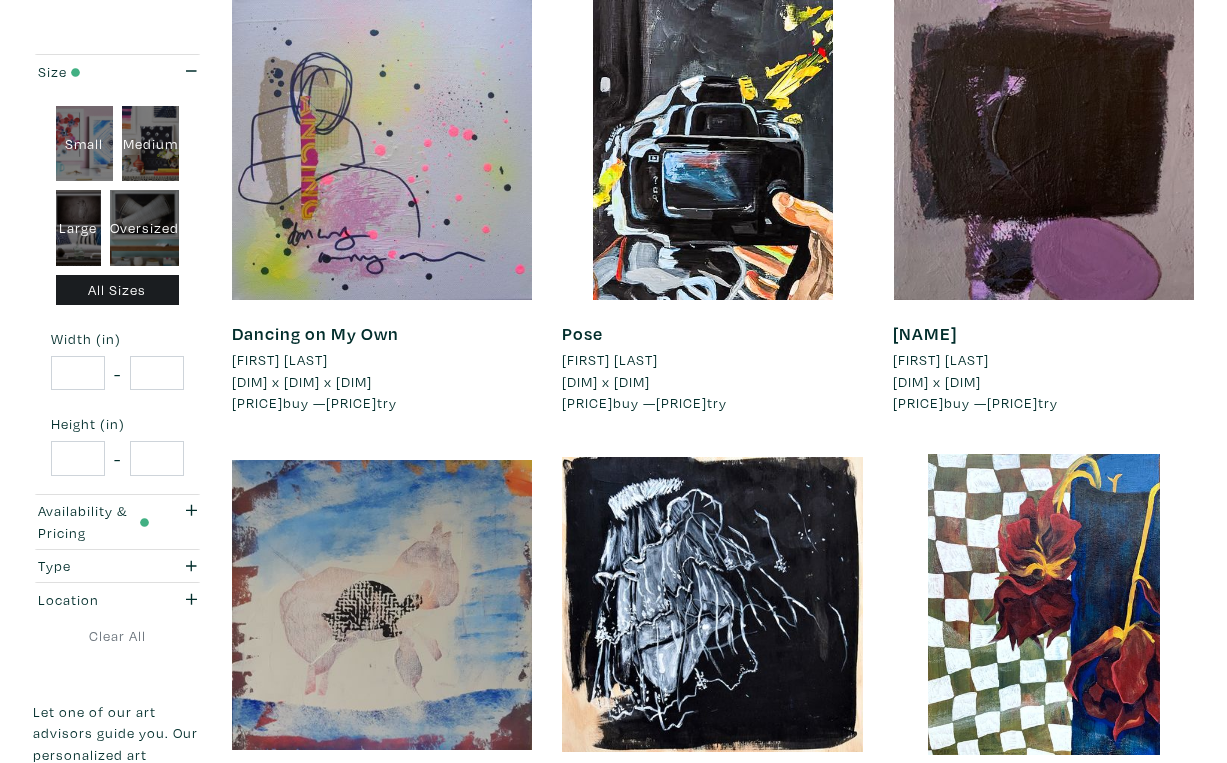 click on "Next" at bounding box center [1146, 952] 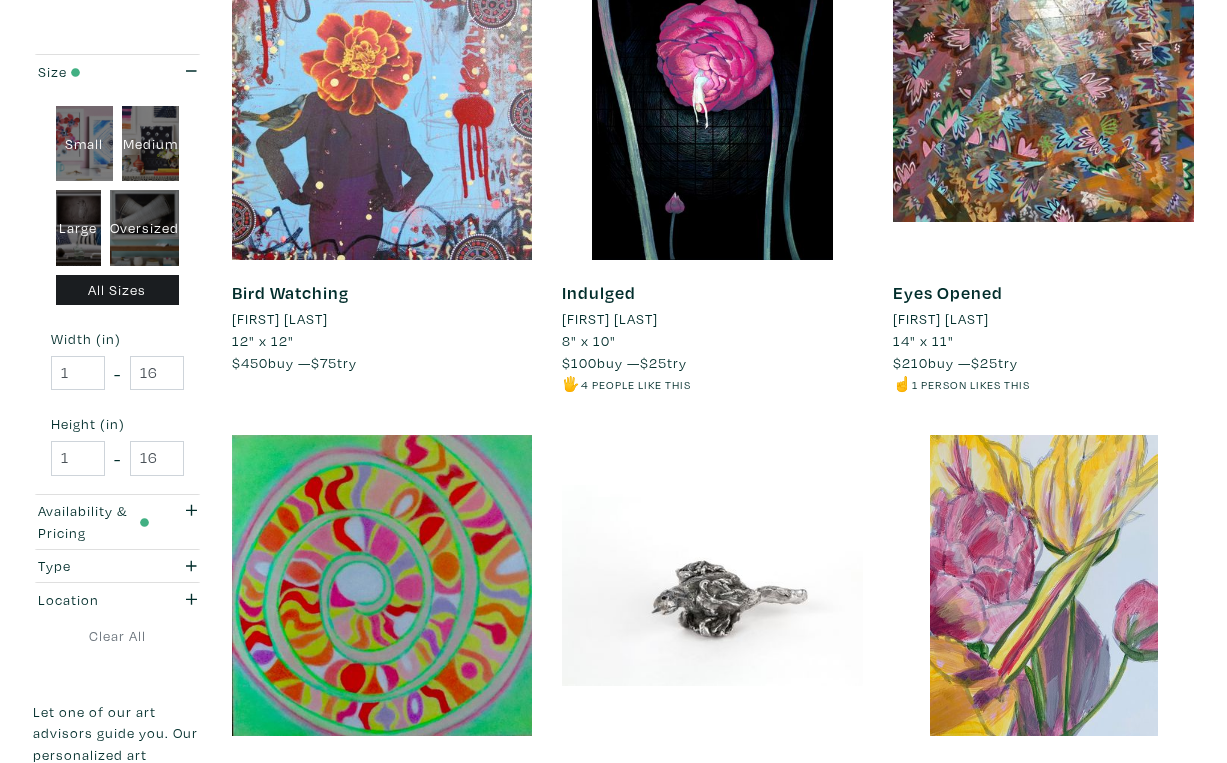 scroll, scrollTop: 3332, scrollLeft: 0, axis: vertical 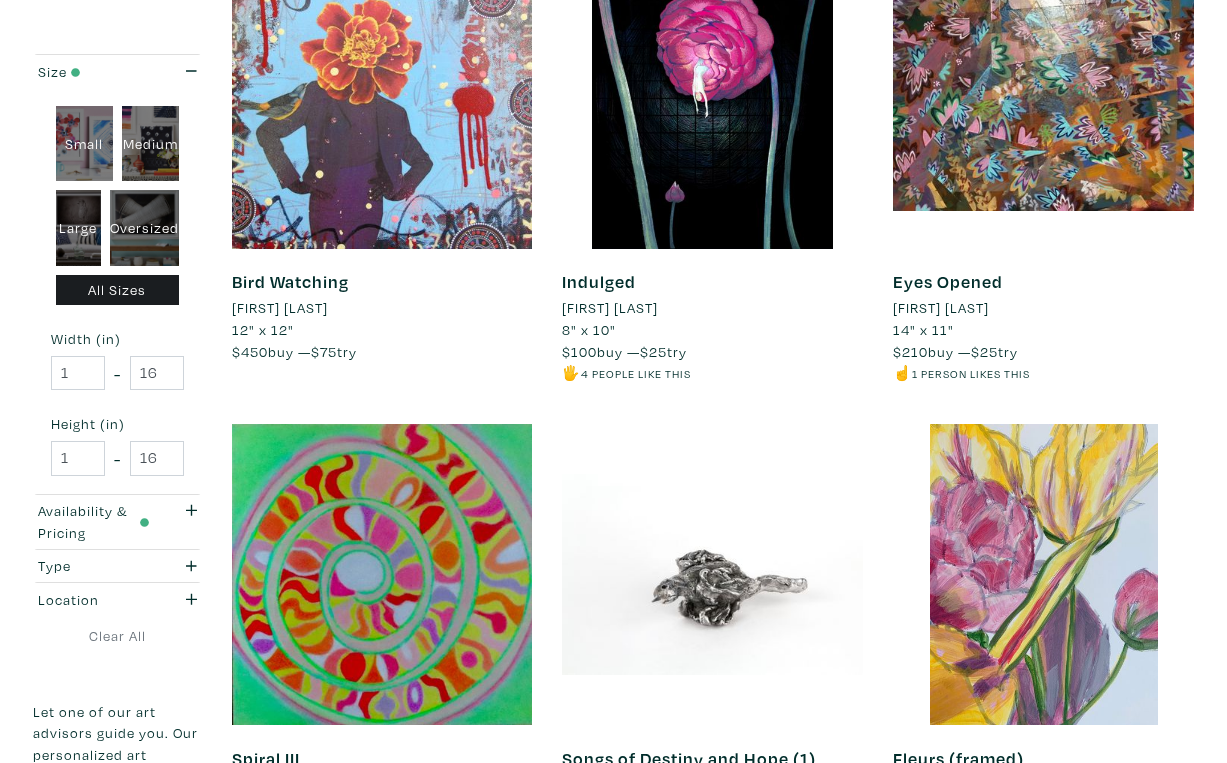 click on "Next" at bounding box center [1146, 900] 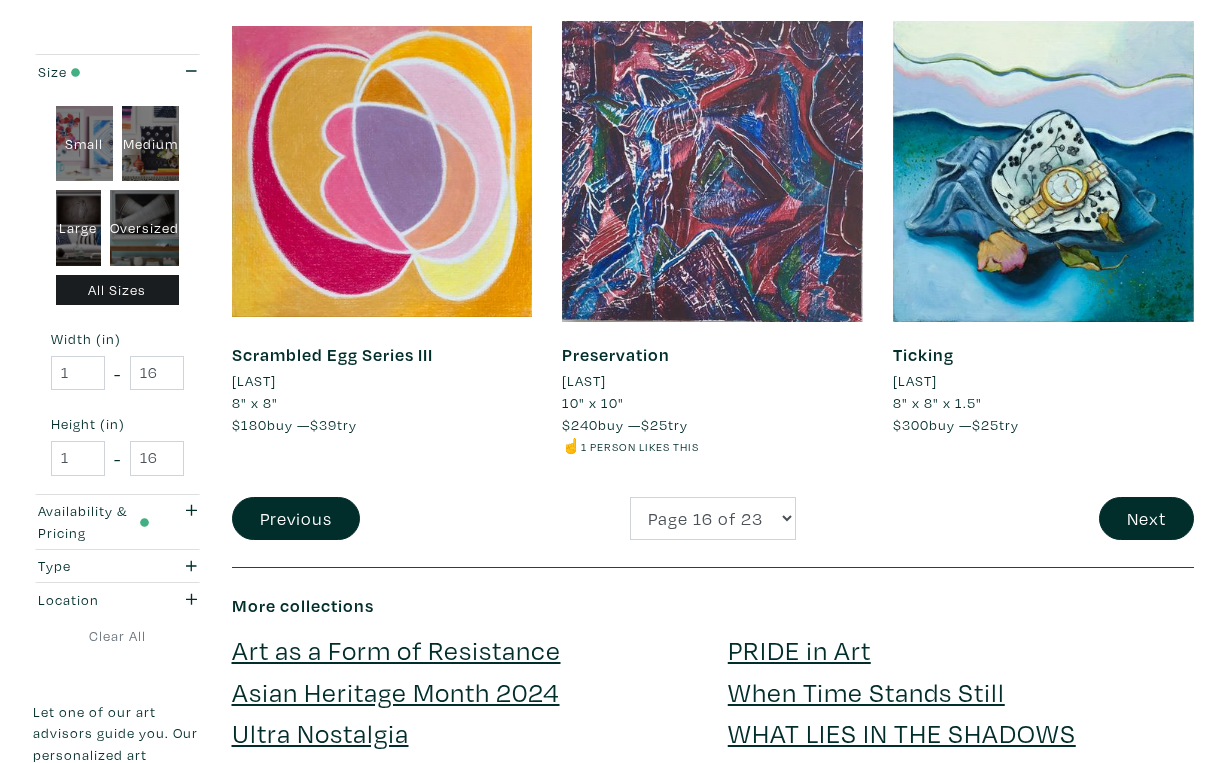 scroll, scrollTop: 3654, scrollLeft: 0, axis: vertical 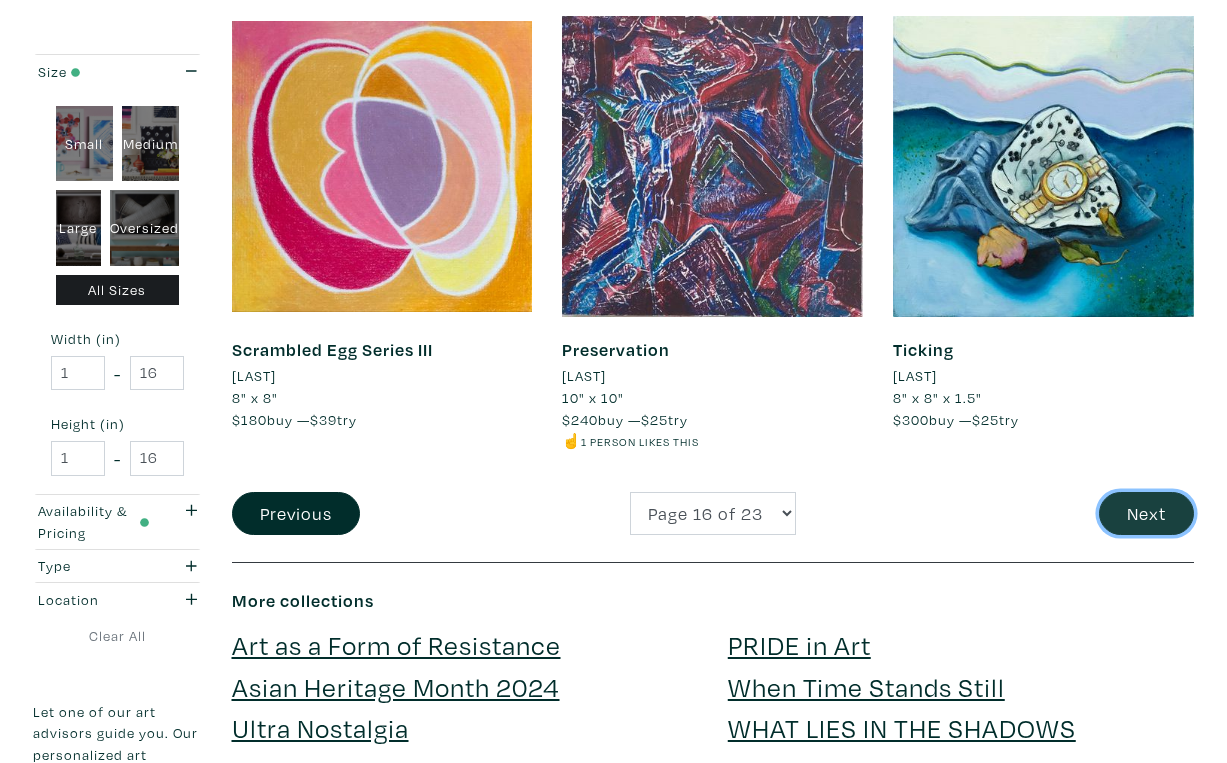 click on "Next" at bounding box center [1146, 513] 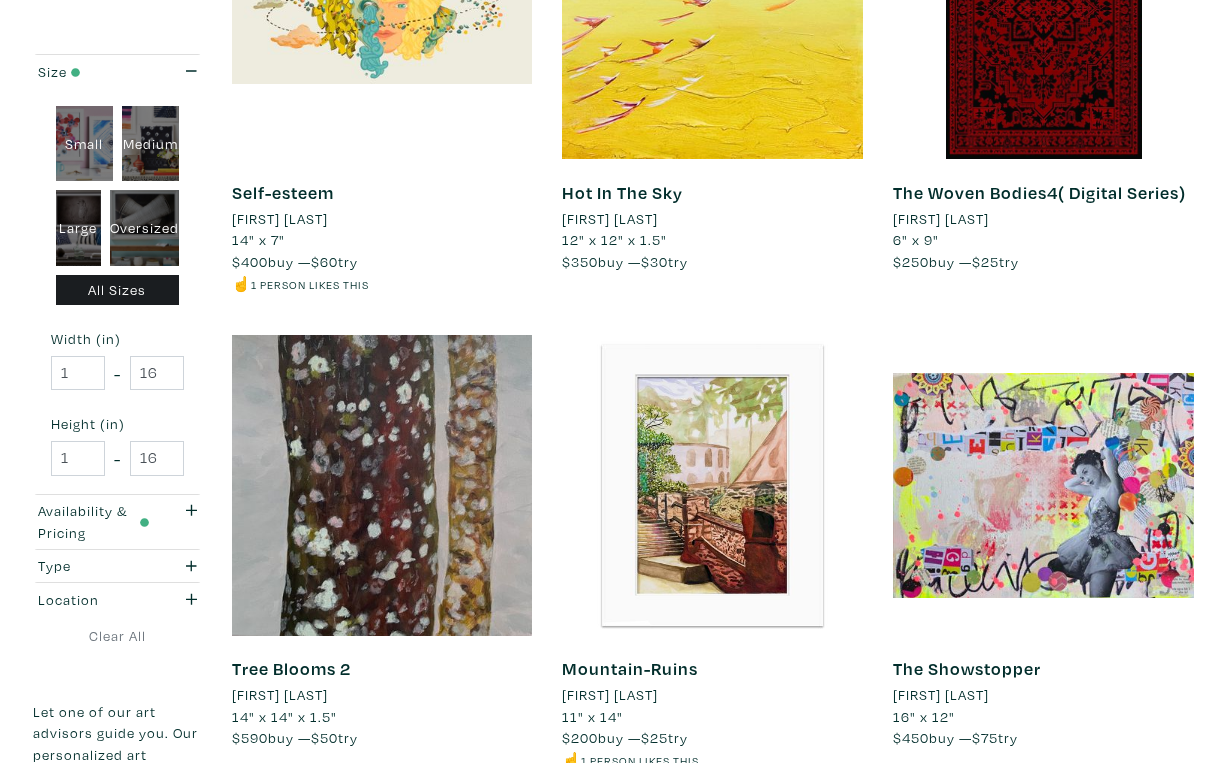 scroll, scrollTop: 3403, scrollLeft: 0, axis: vertical 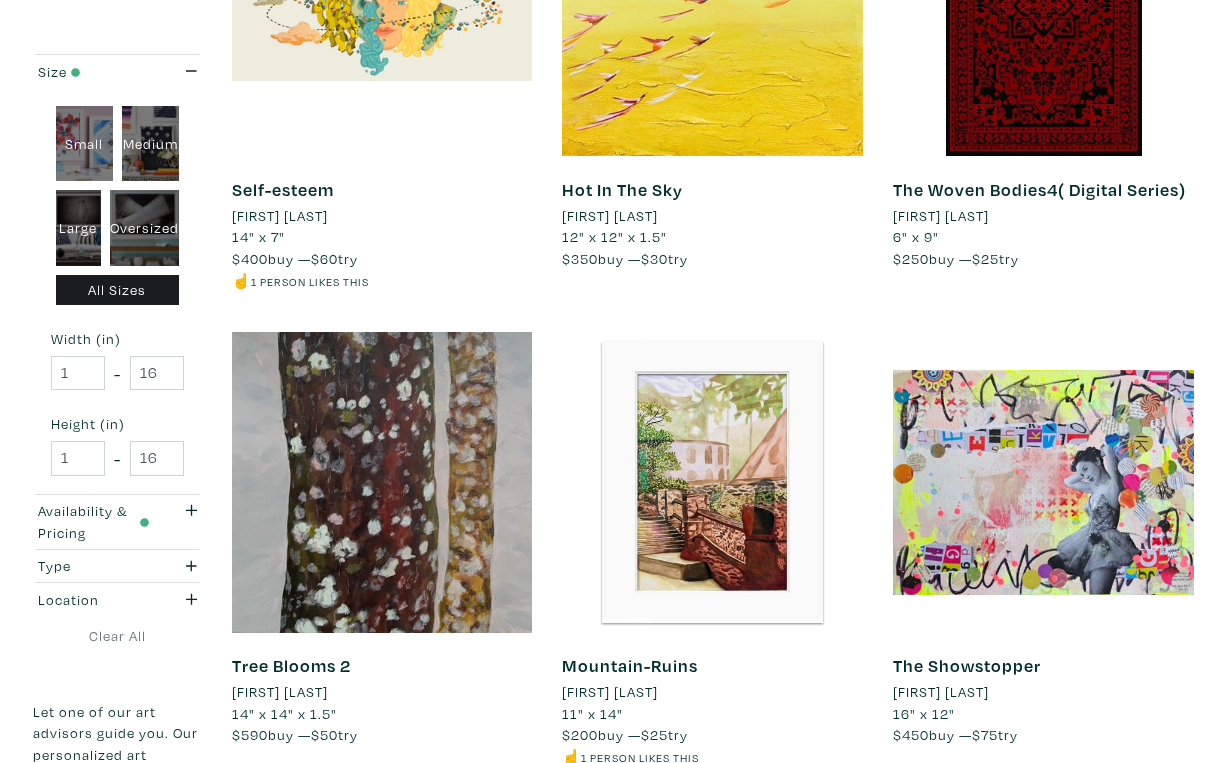 click on "Next" at bounding box center [1146, 829] 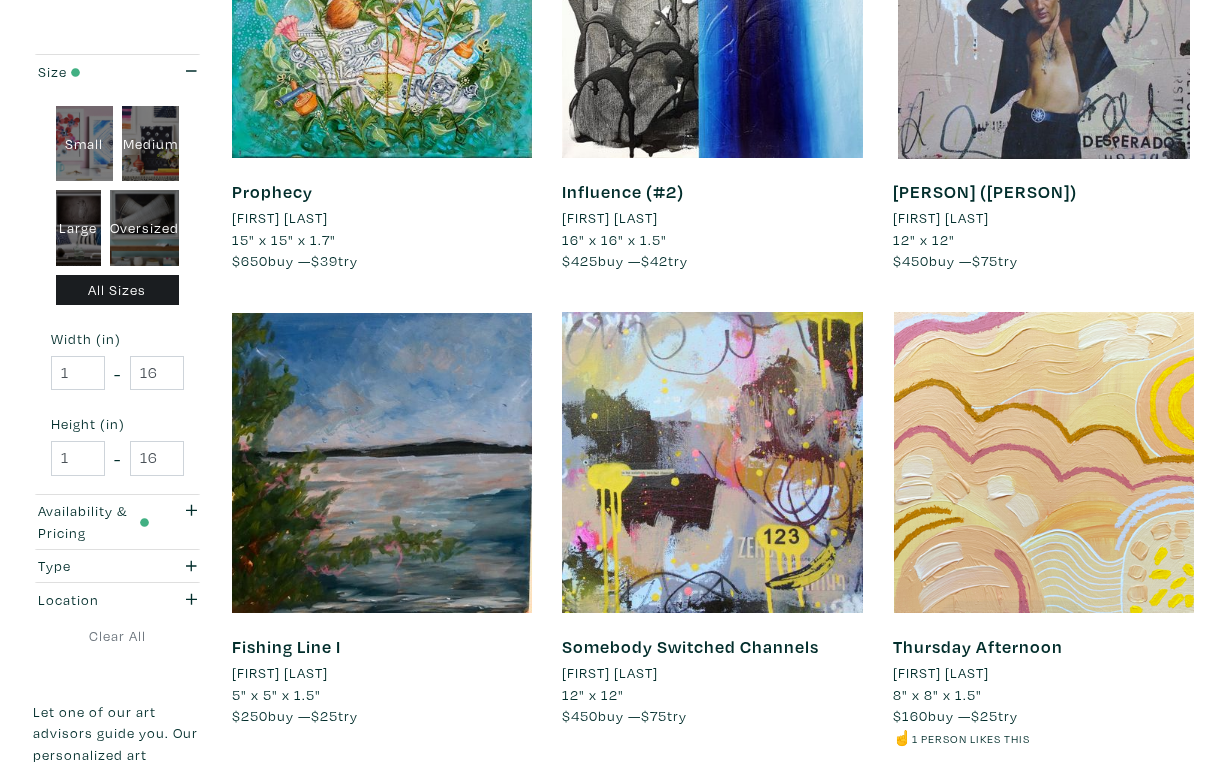 scroll, scrollTop: 3382, scrollLeft: 0, axis: vertical 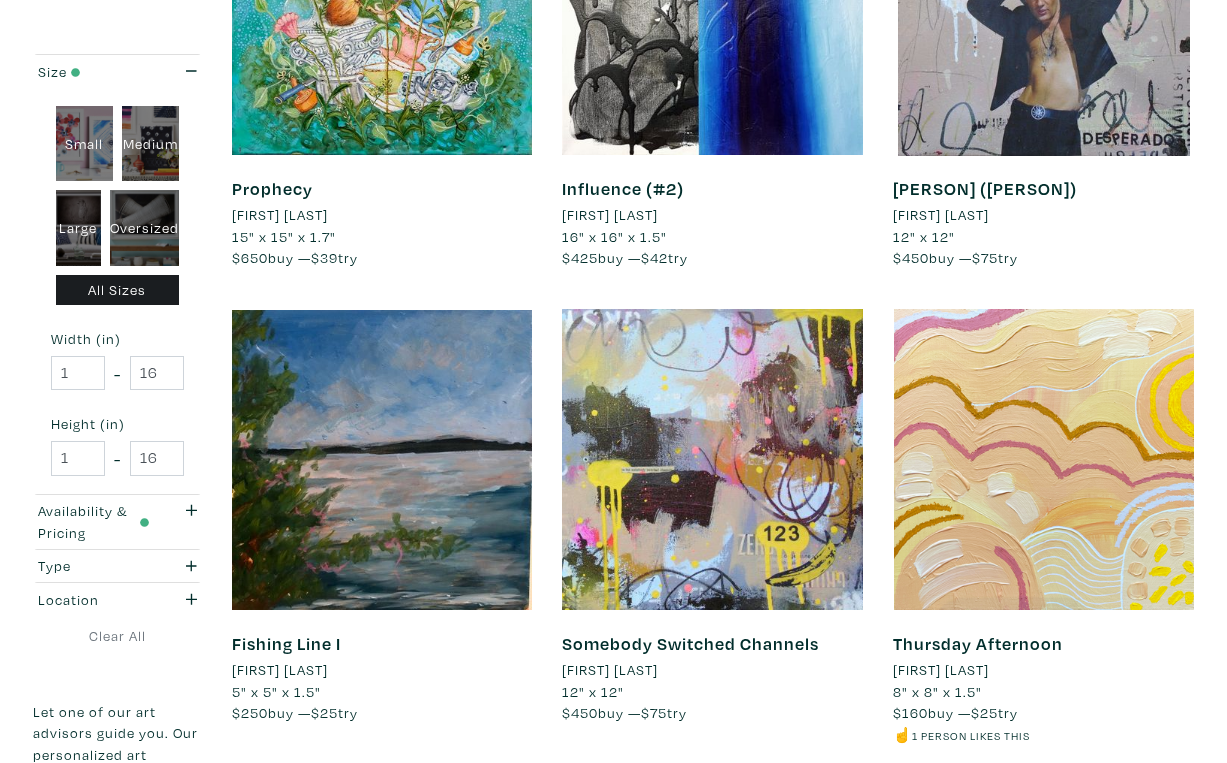 click on "Next" at bounding box center [1146, 807] 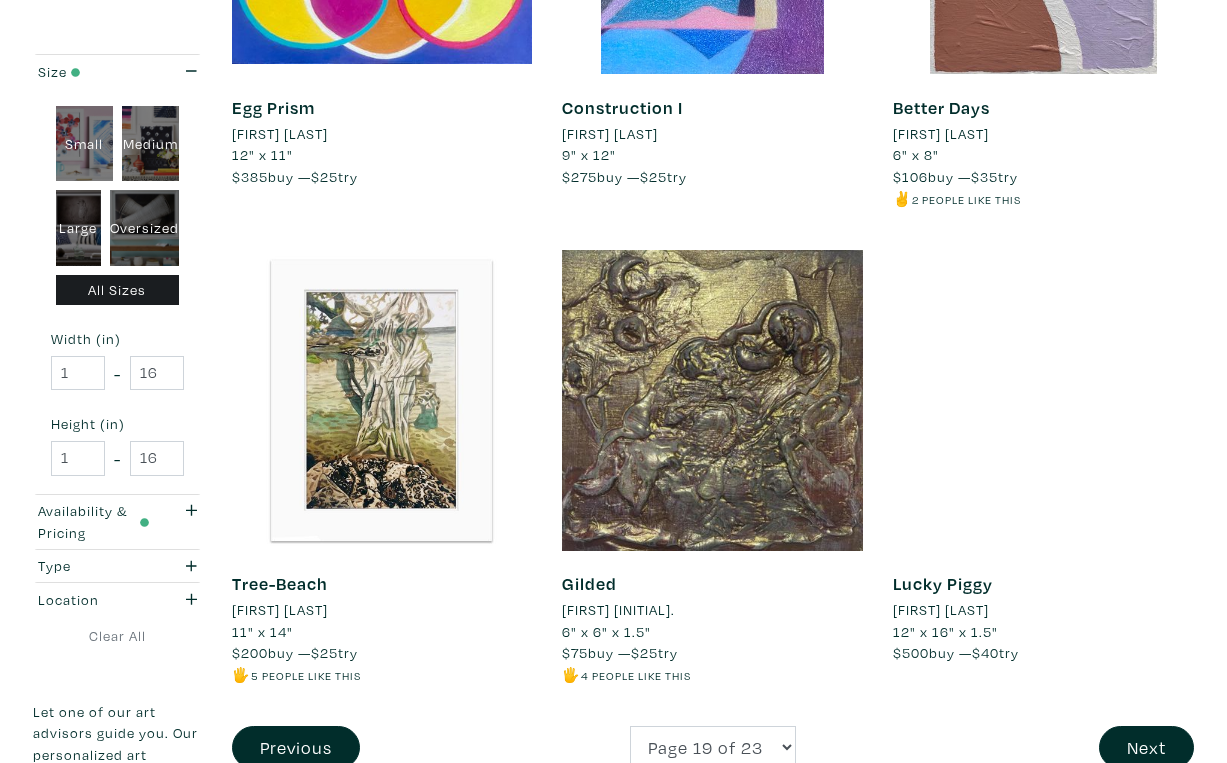 scroll, scrollTop: 3486, scrollLeft: 0, axis: vertical 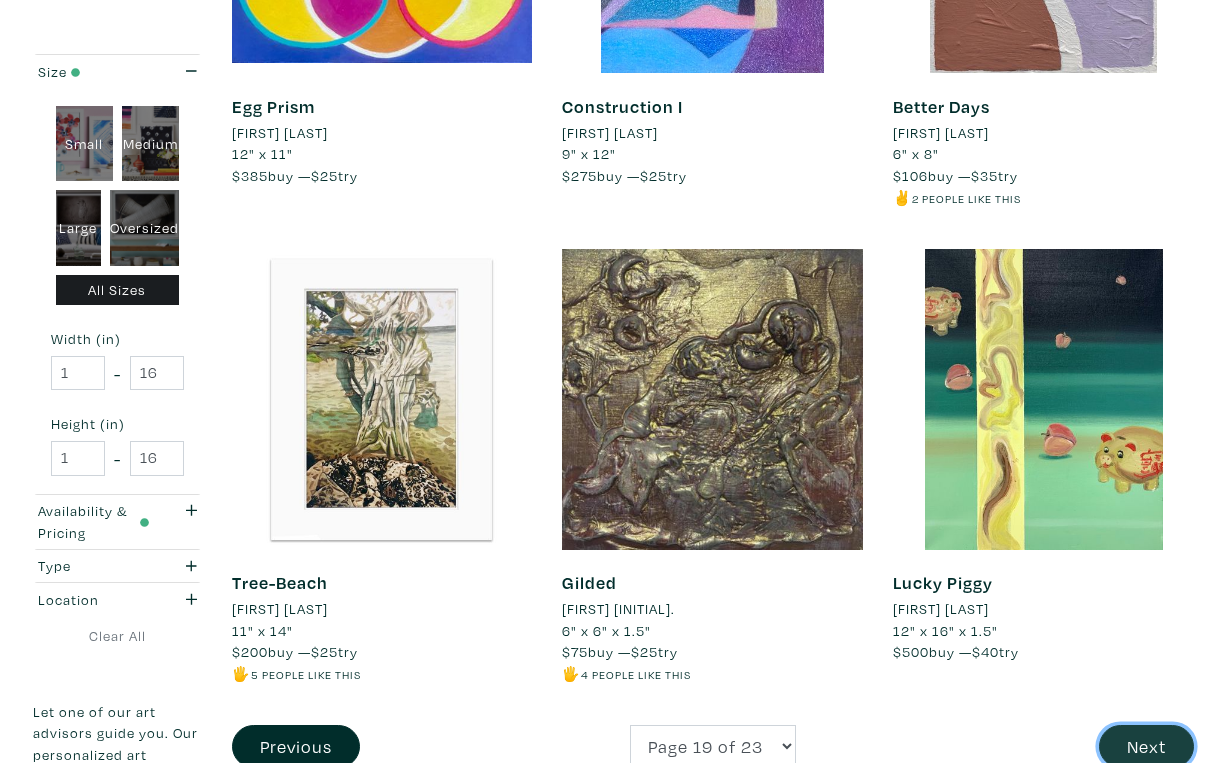 click on "Next" at bounding box center [1146, 746] 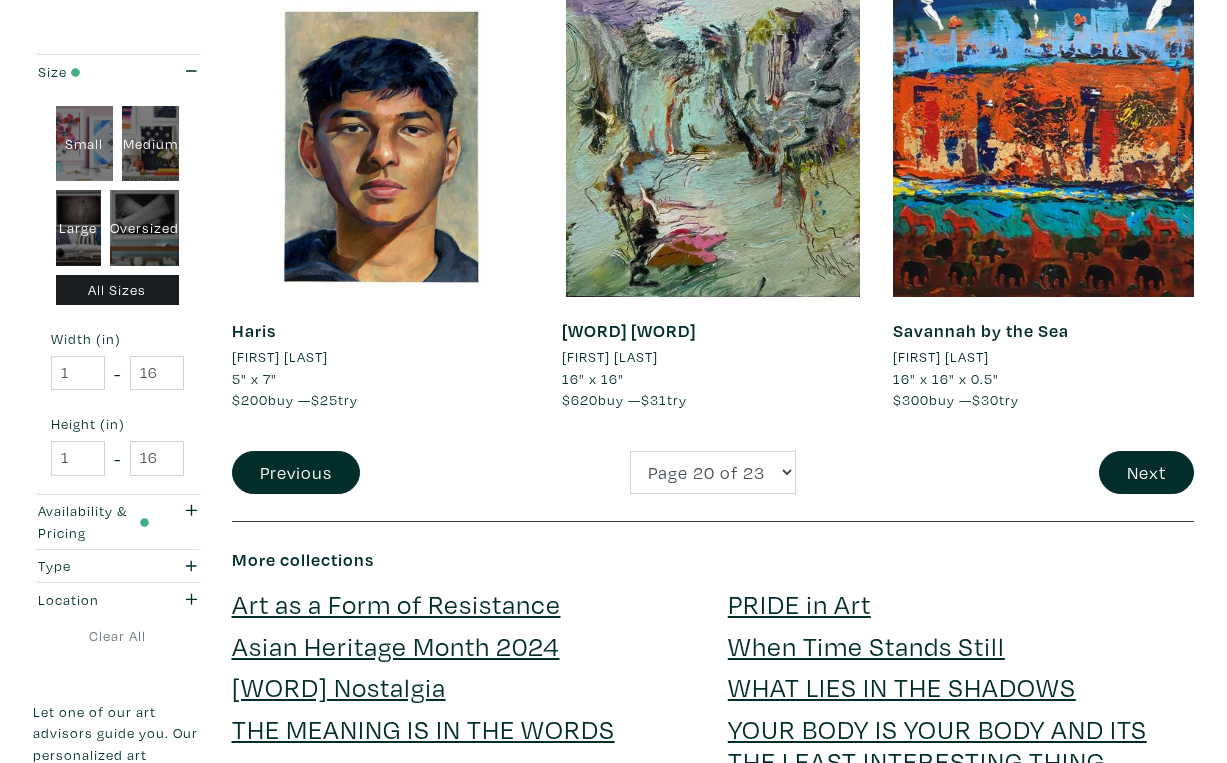scroll, scrollTop: 3701, scrollLeft: 0, axis: vertical 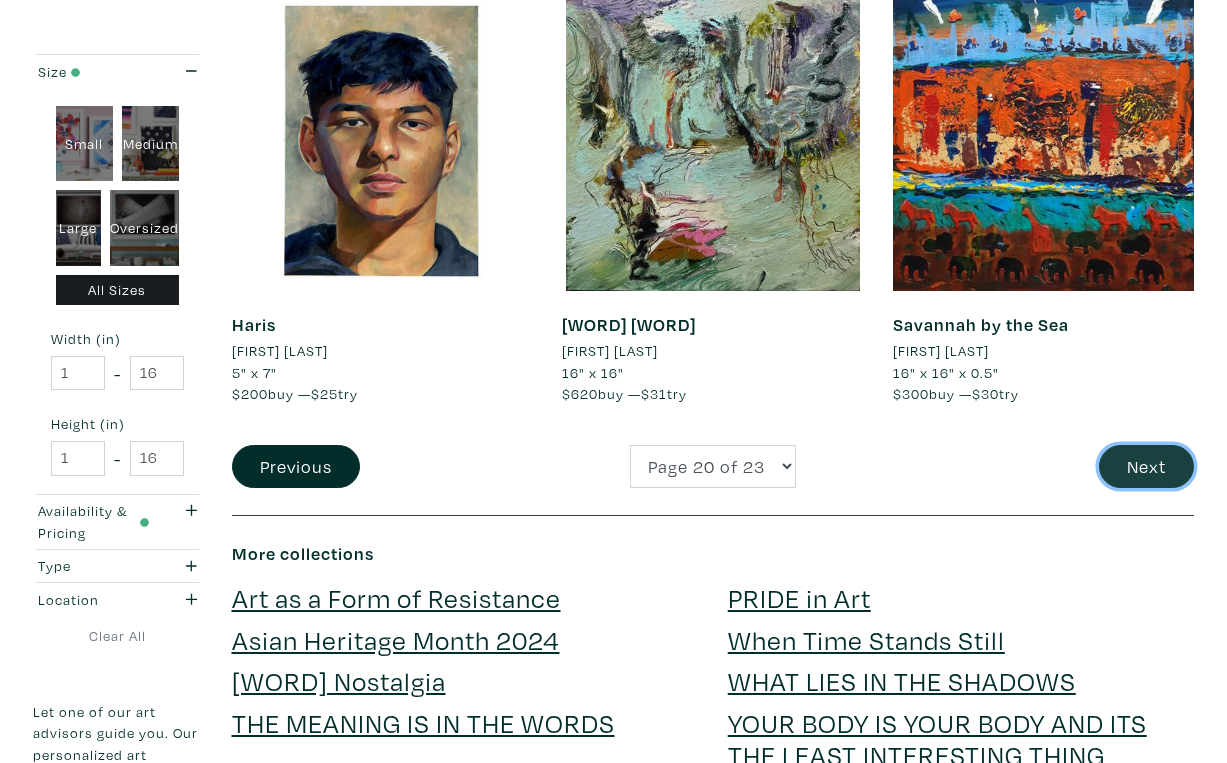 click on "Next" at bounding box center (1146, 466) 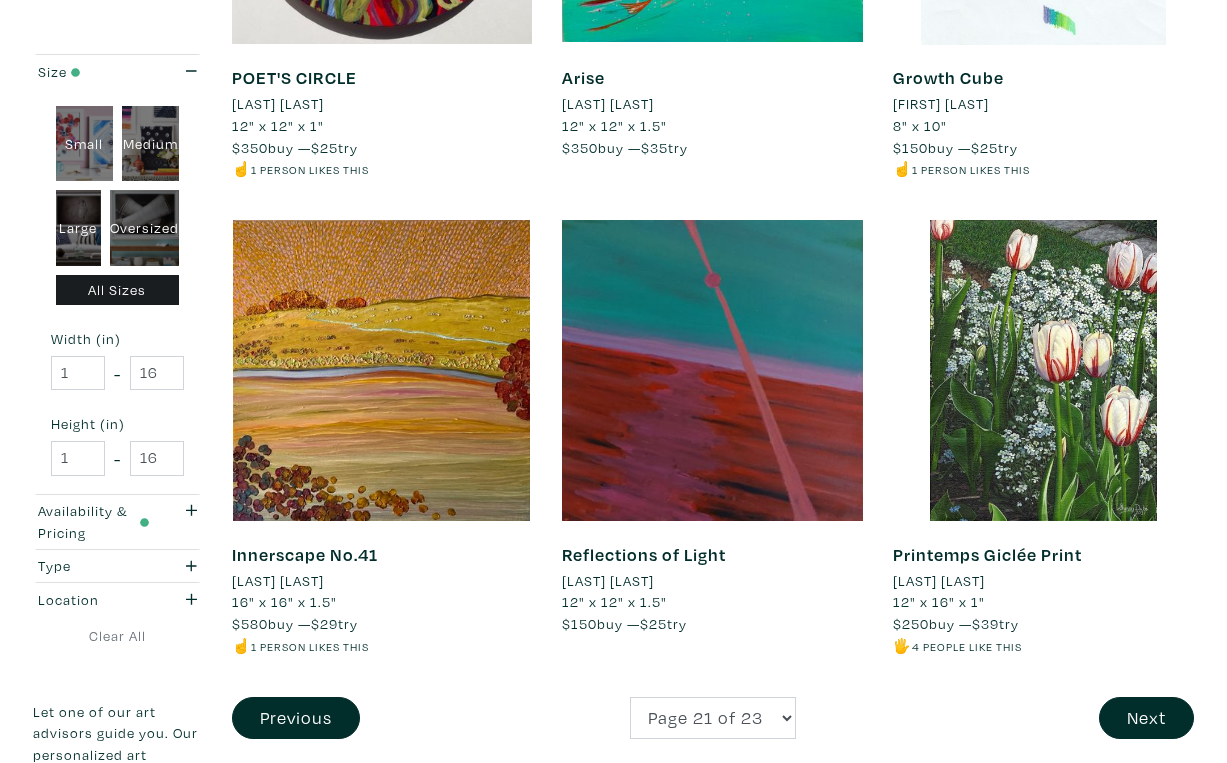 scroll, scrollTop: 3549, scrollLeft: 0, axis: vertical 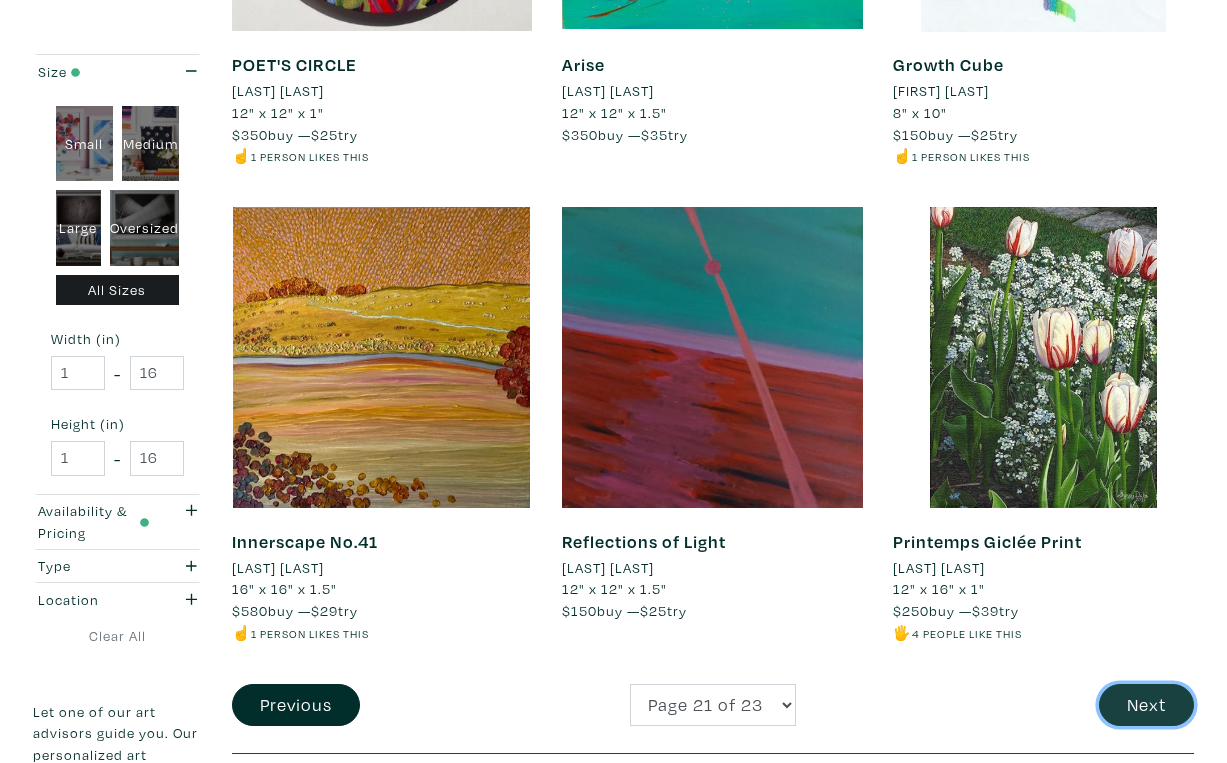 click on "Next" at bounding box center (1146, 705) 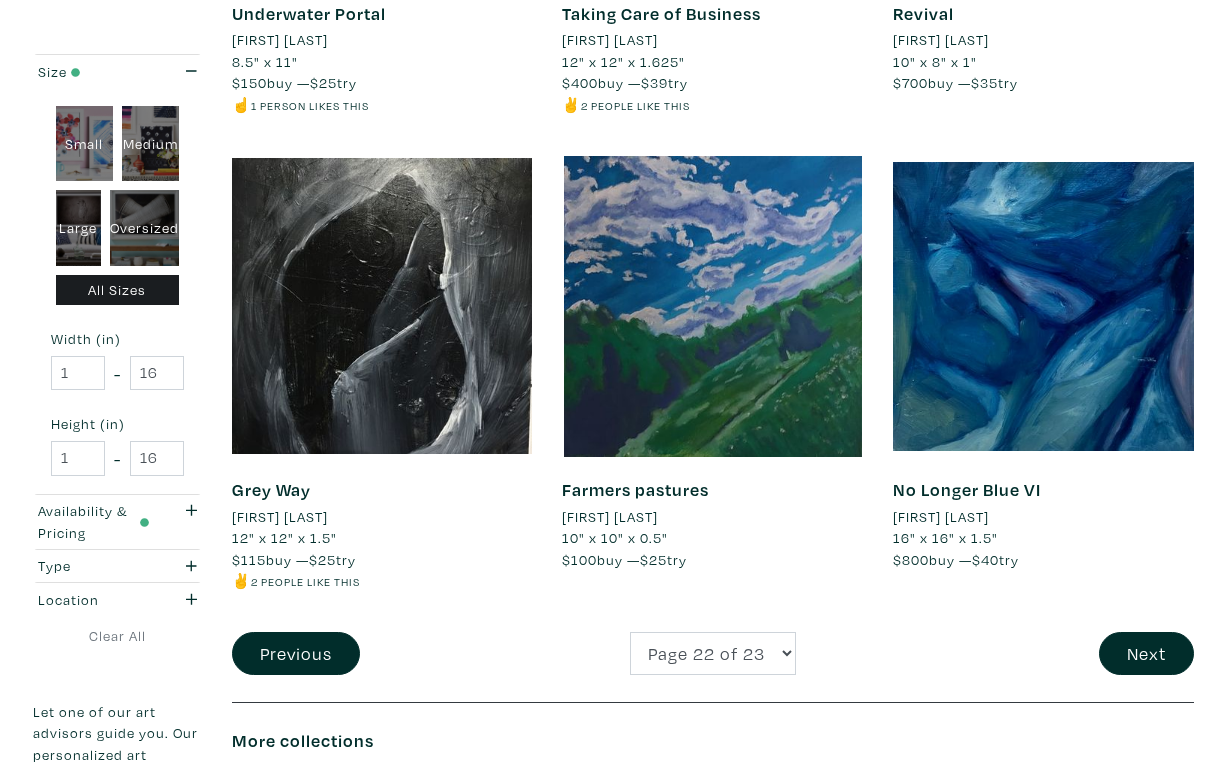 scroll, scrollTop: 3563, scrollLeft: 0, axis: vertical 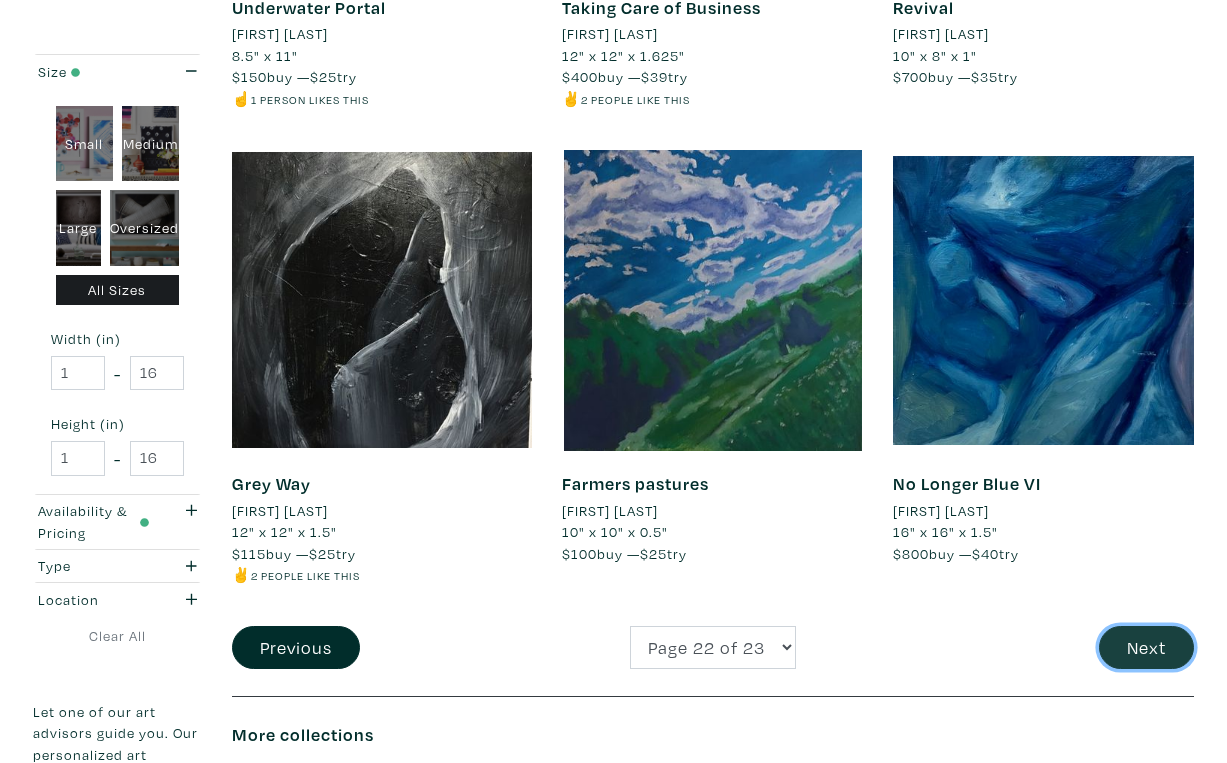 click on "Next" at bounding box center (1146, 647) 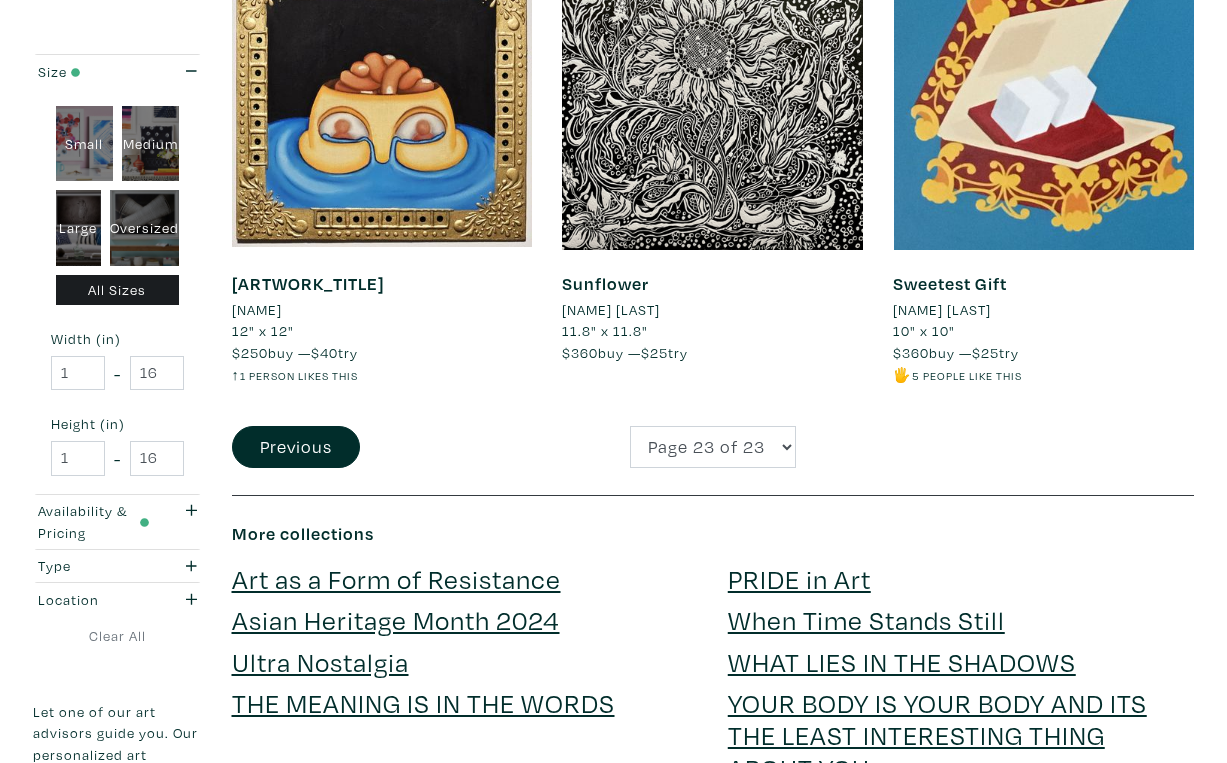 scroll, scrollTop: 1885, scrollLeft: 0, axis: vertical 